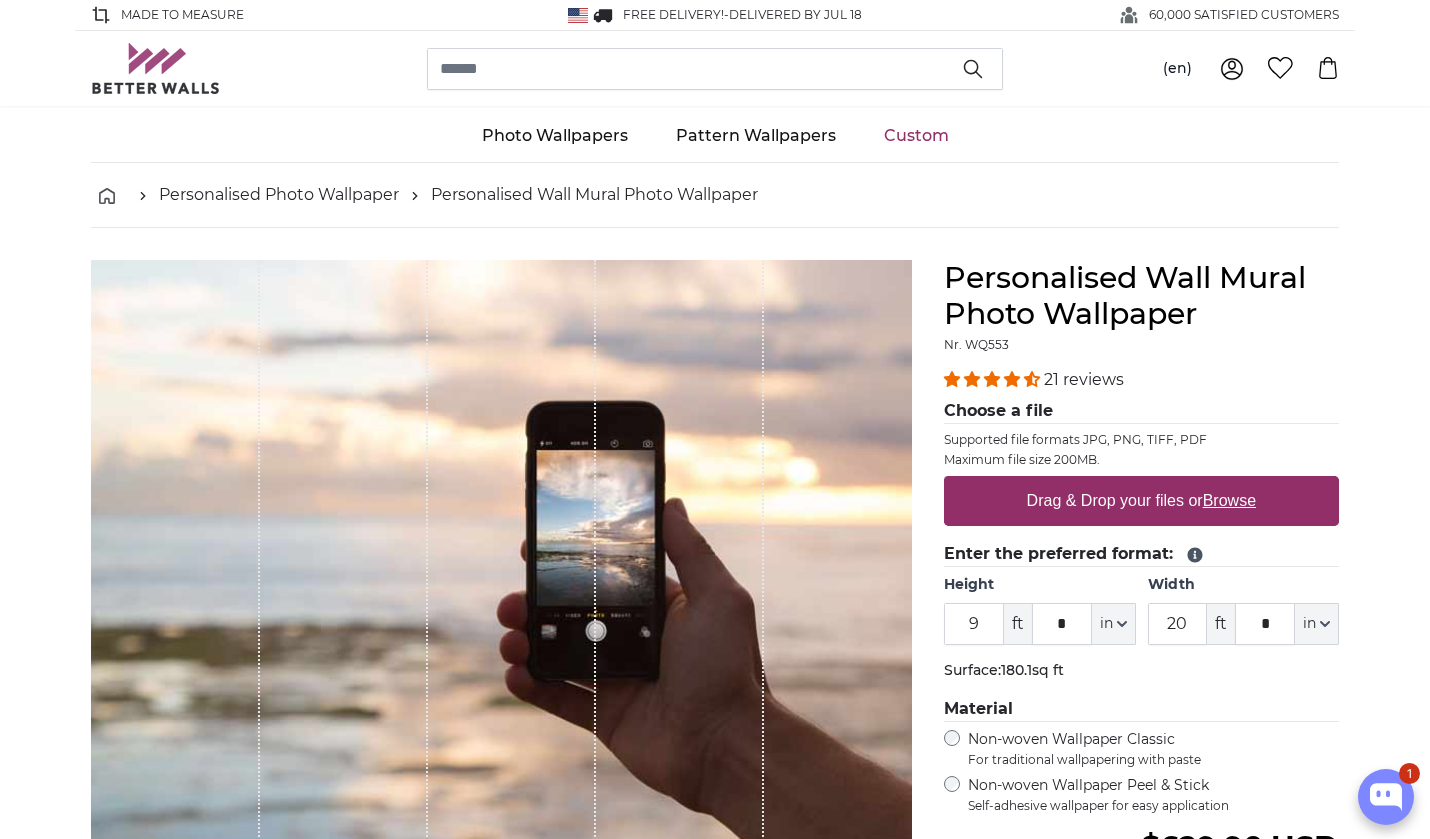 scroll, scrollTop: 235, scrollLeft: 0, axis: vertical 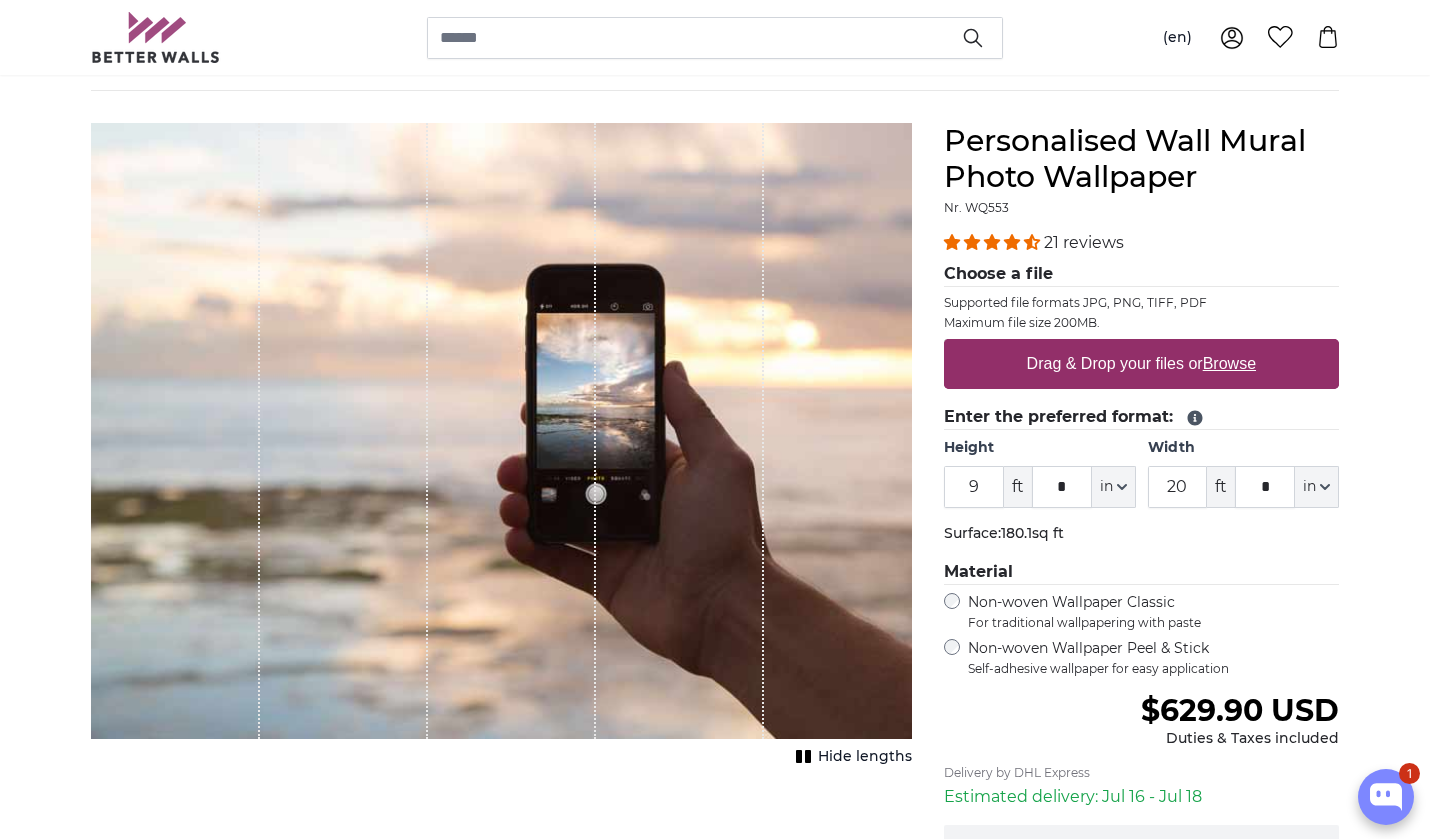 click on "Drag & Drop your files or  Browse" at bounding box center [1141, 364] 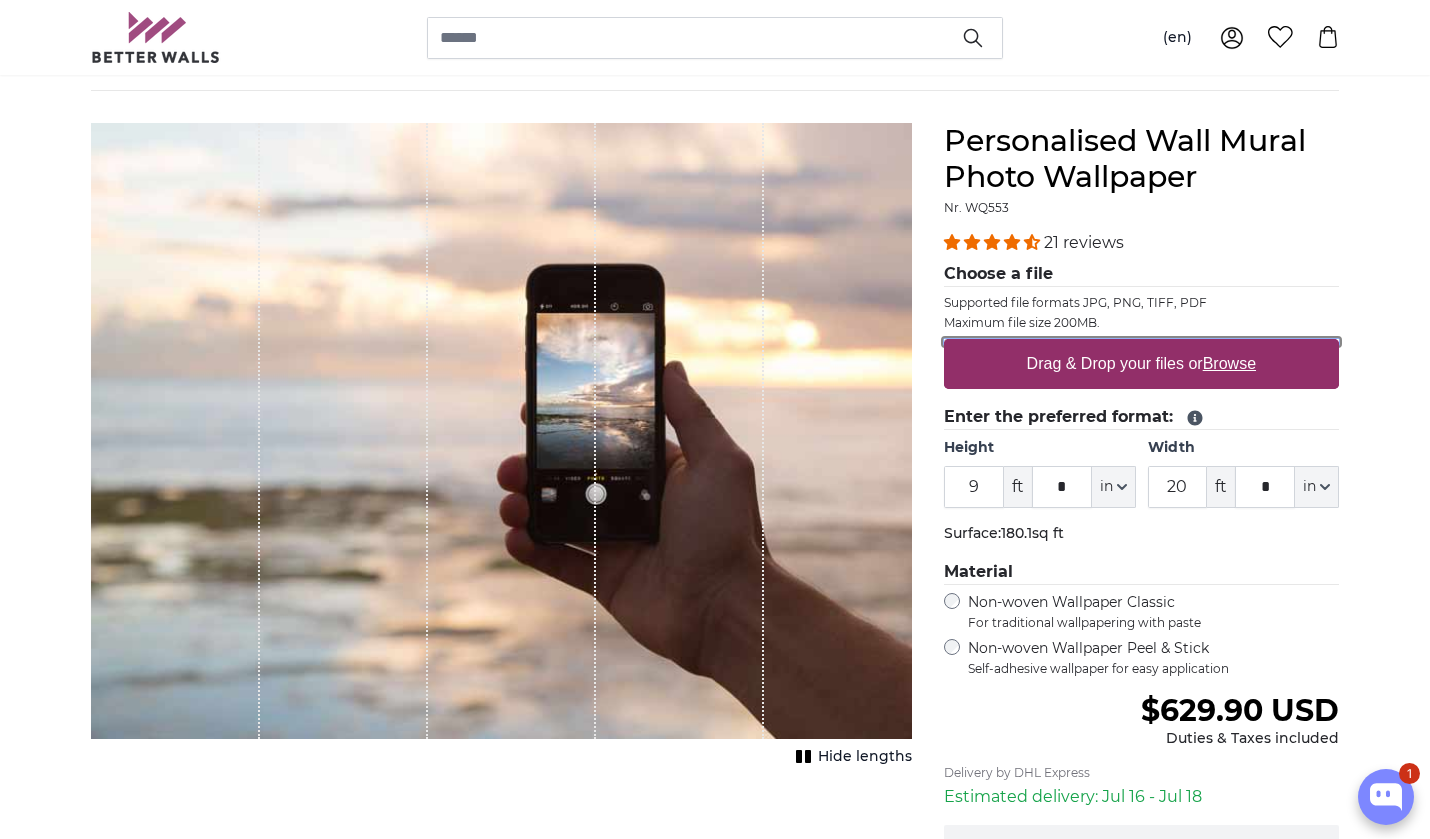 type on "**********" 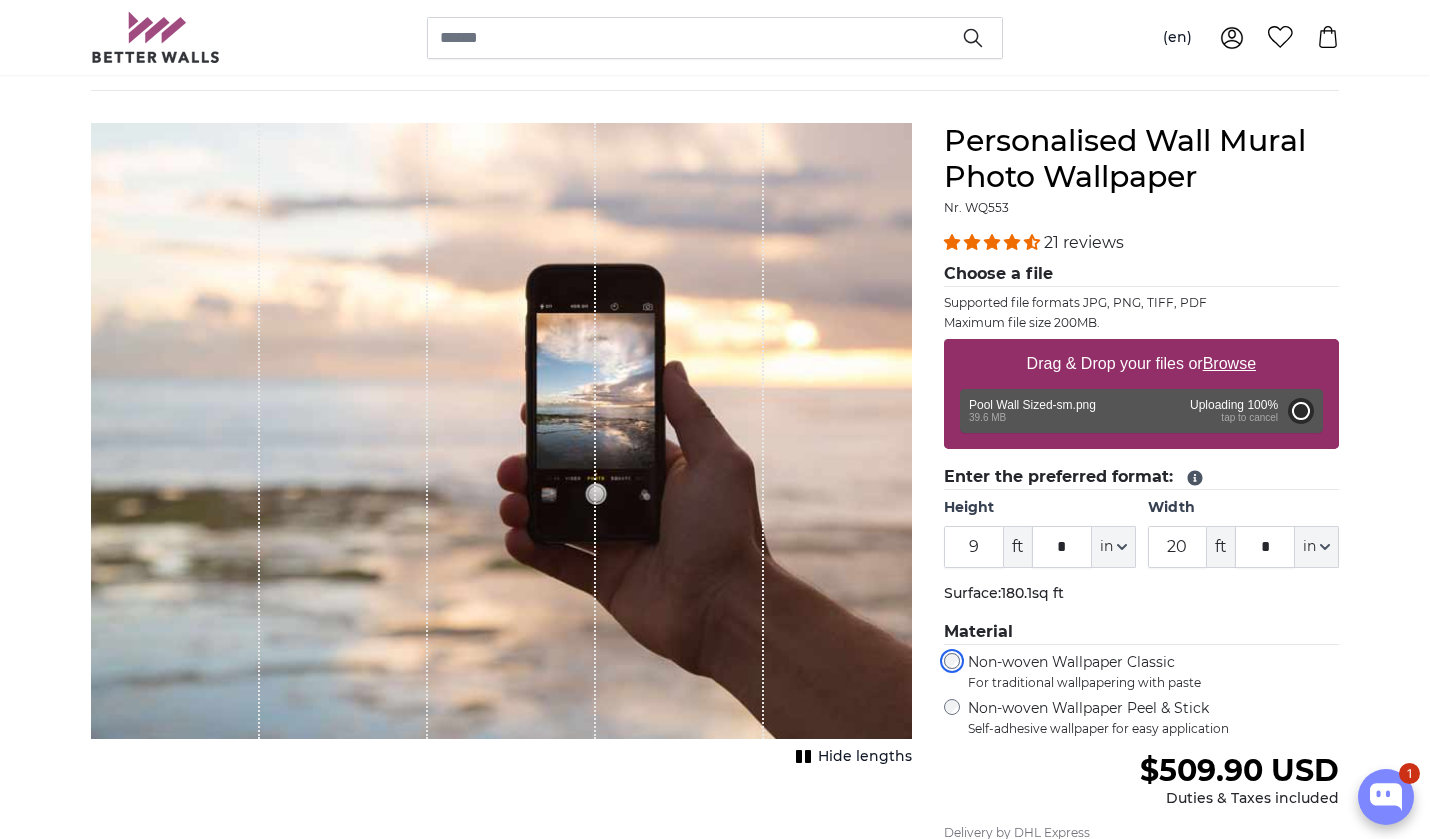 type on "6" 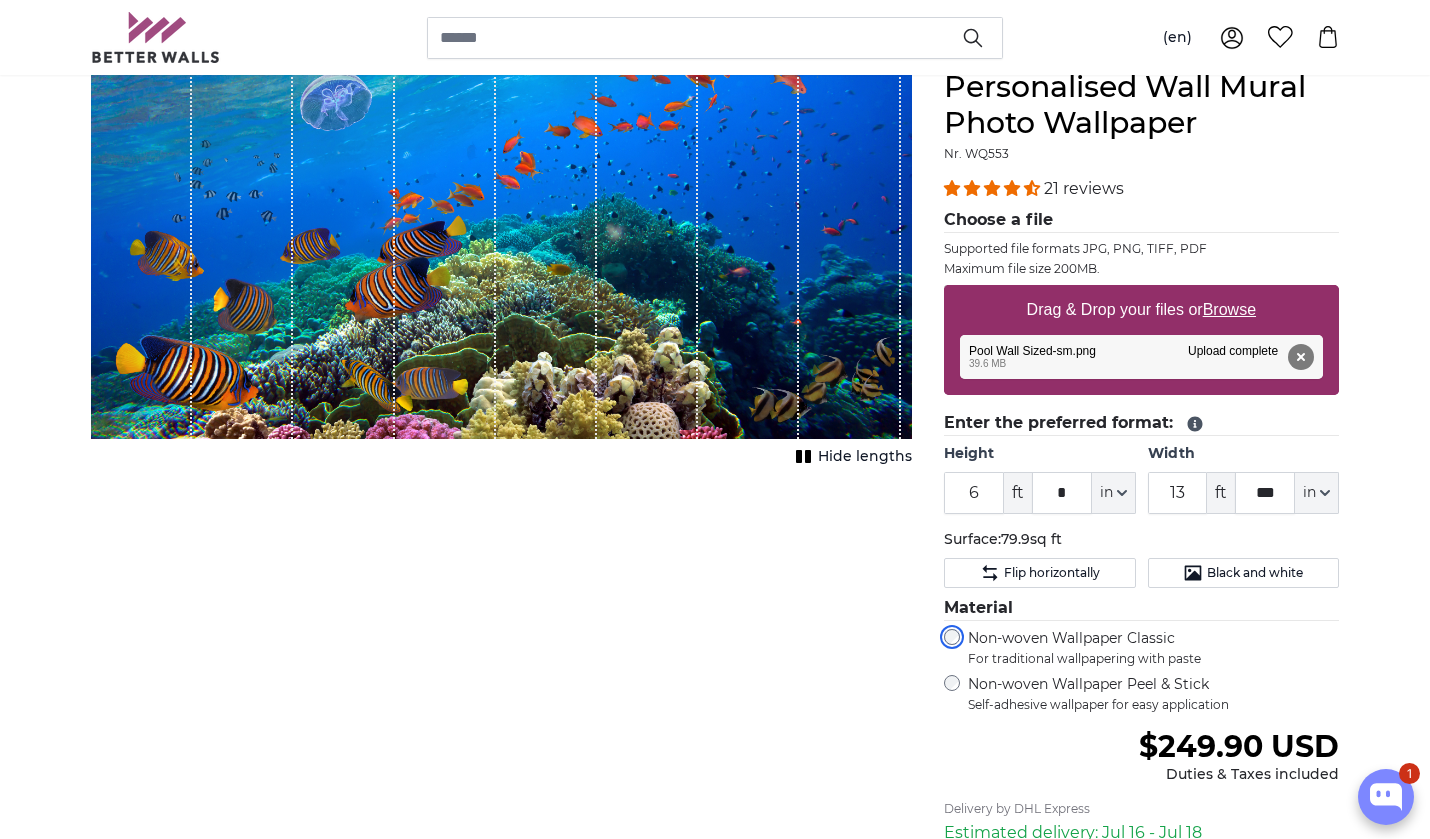 scroll, scrollTop: 189, scrollLeft: 0, axis: vertical 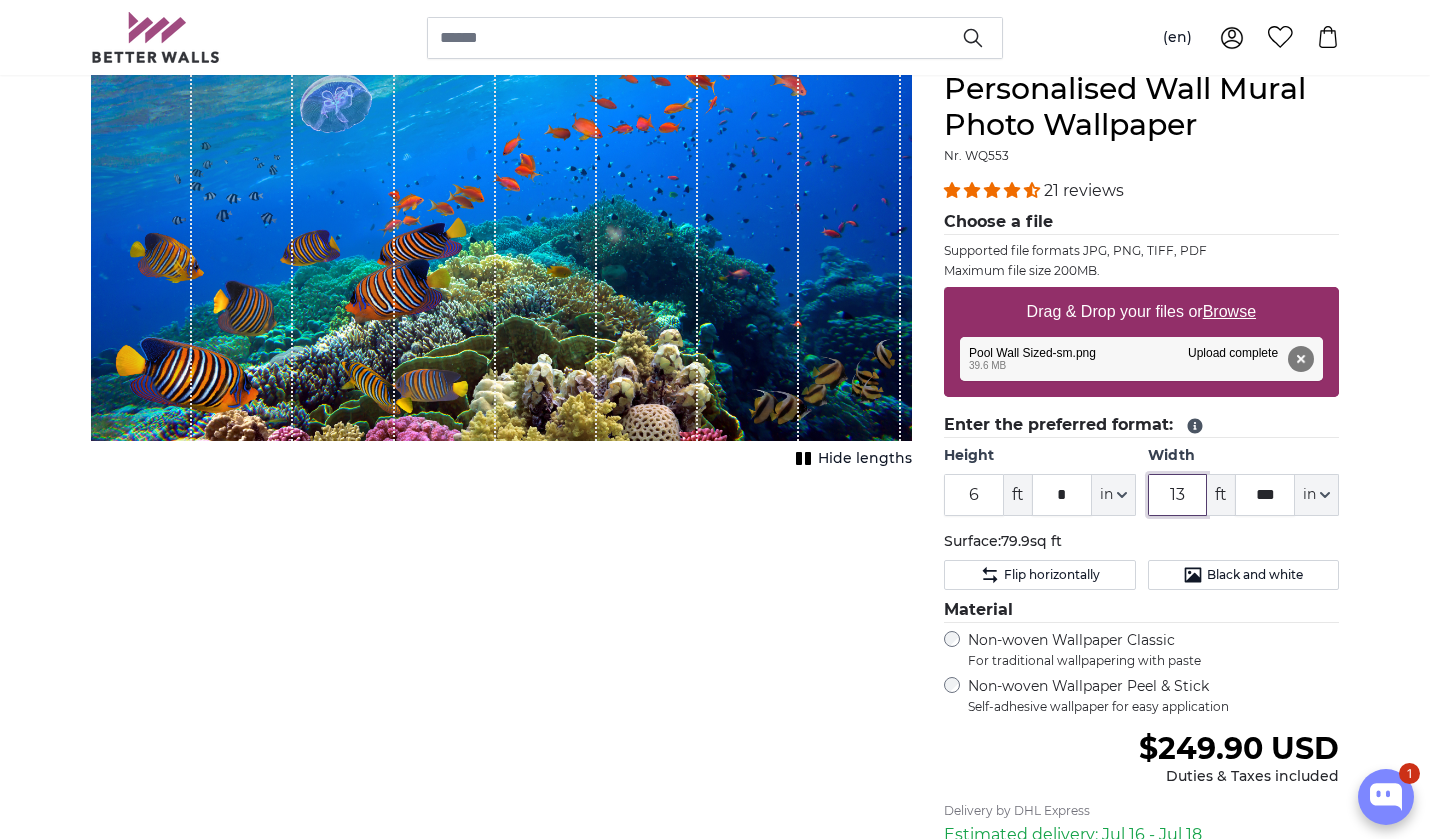 drag, startPoint x: 1191, startPoint y: 492, endPoint x: 1148, endPoint y: 492, distance: 43 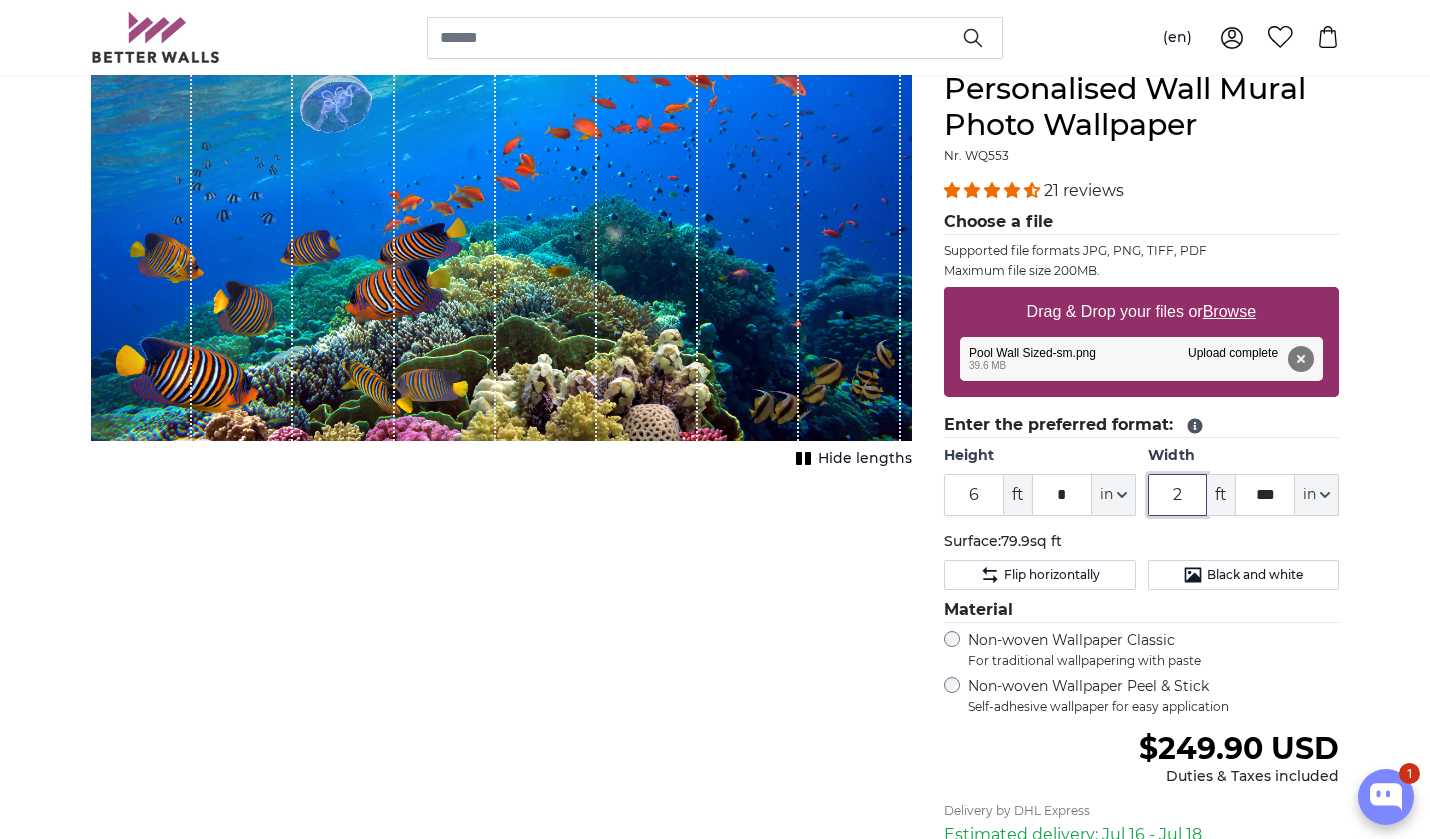 type on "20" 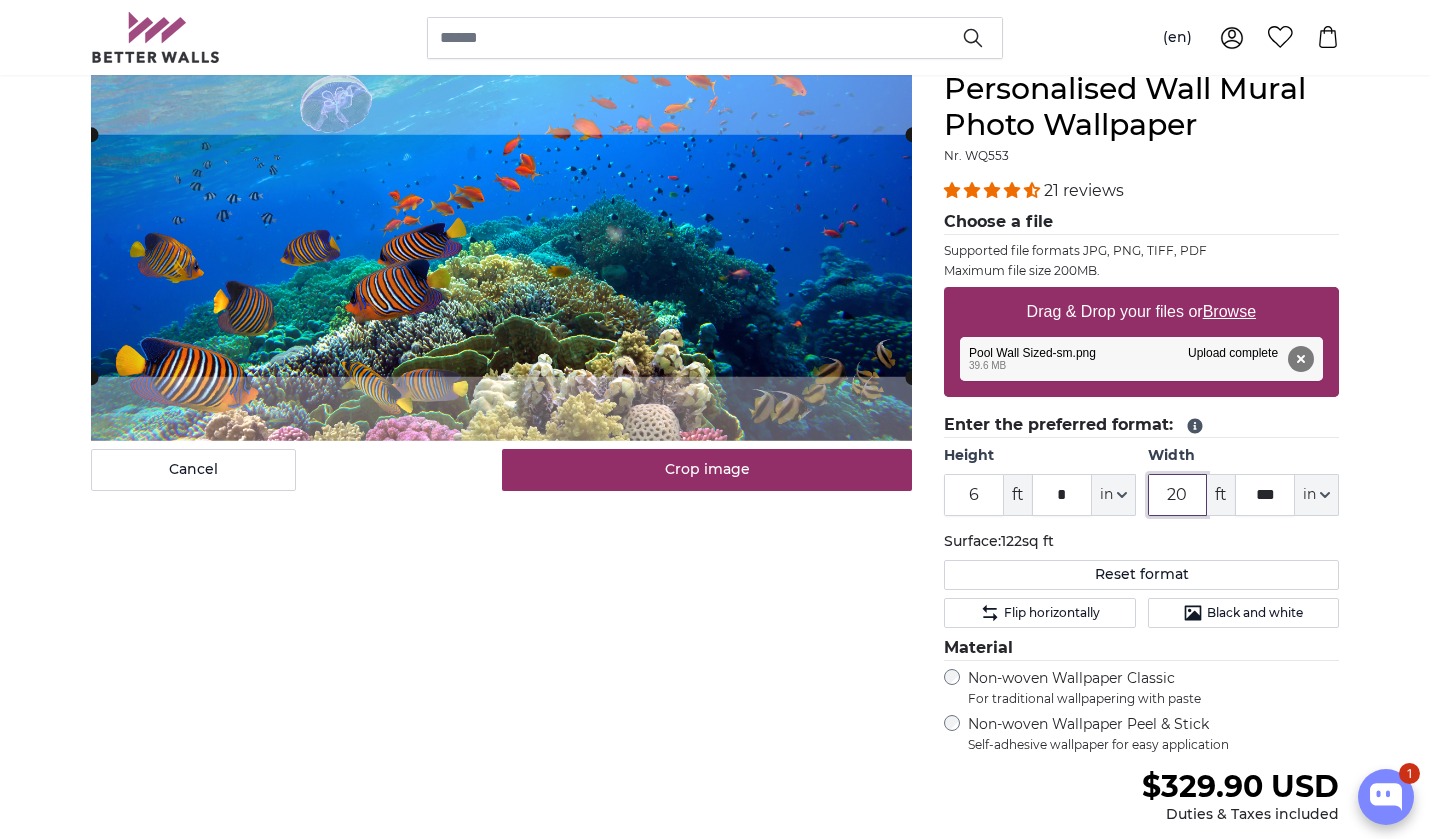 type 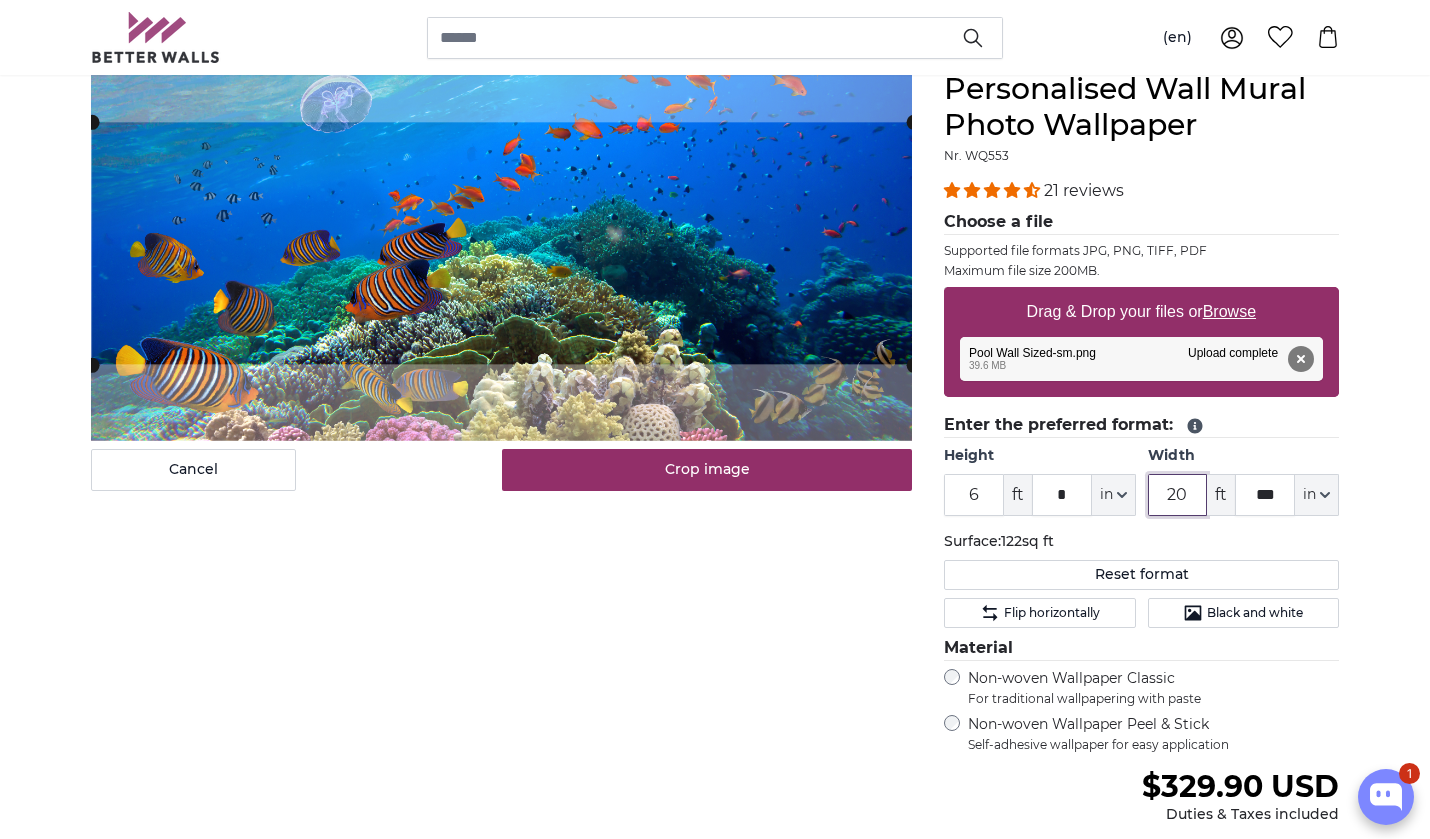 click 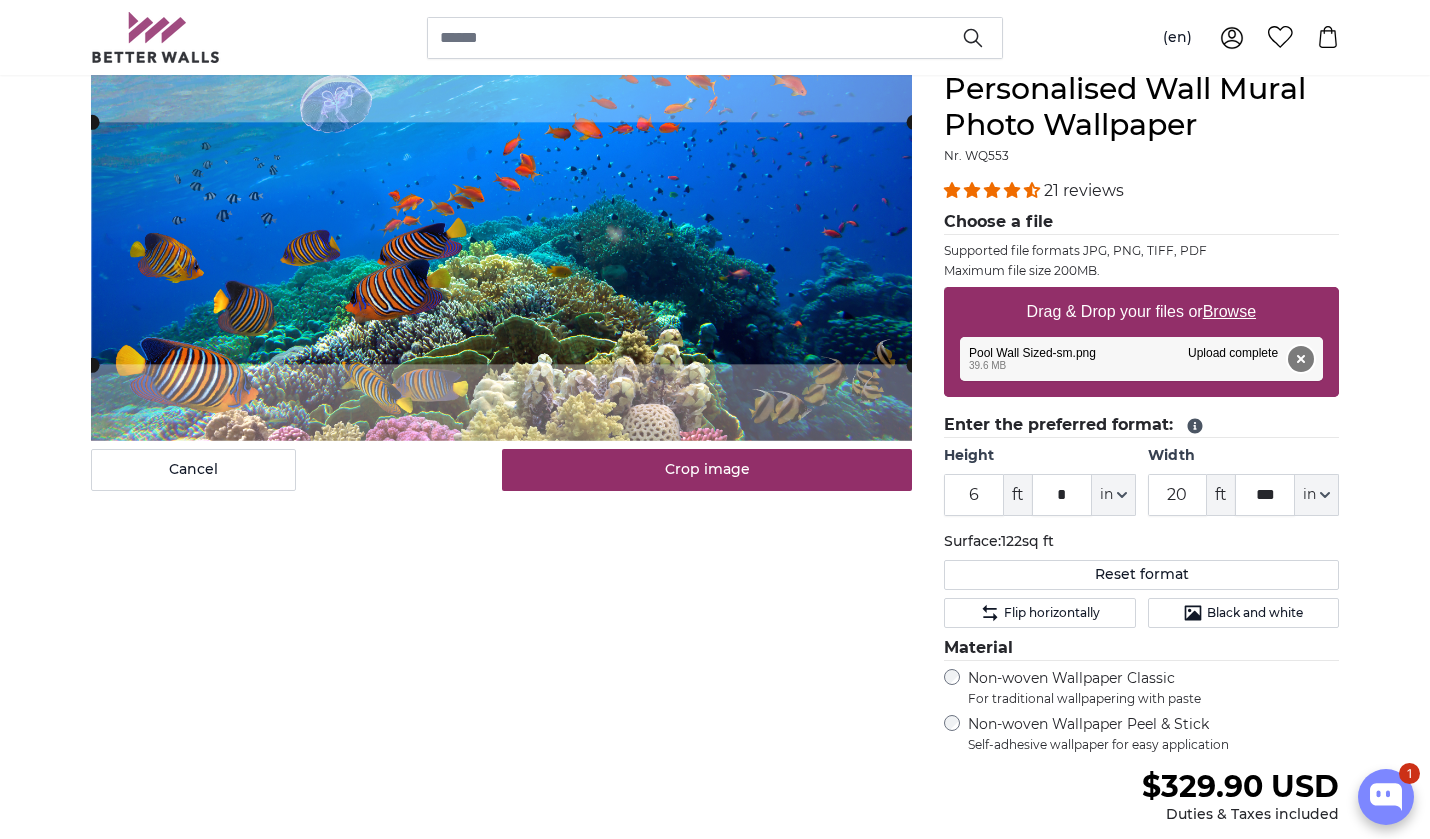 click on "Remove" at bounding box center [1301, 359] 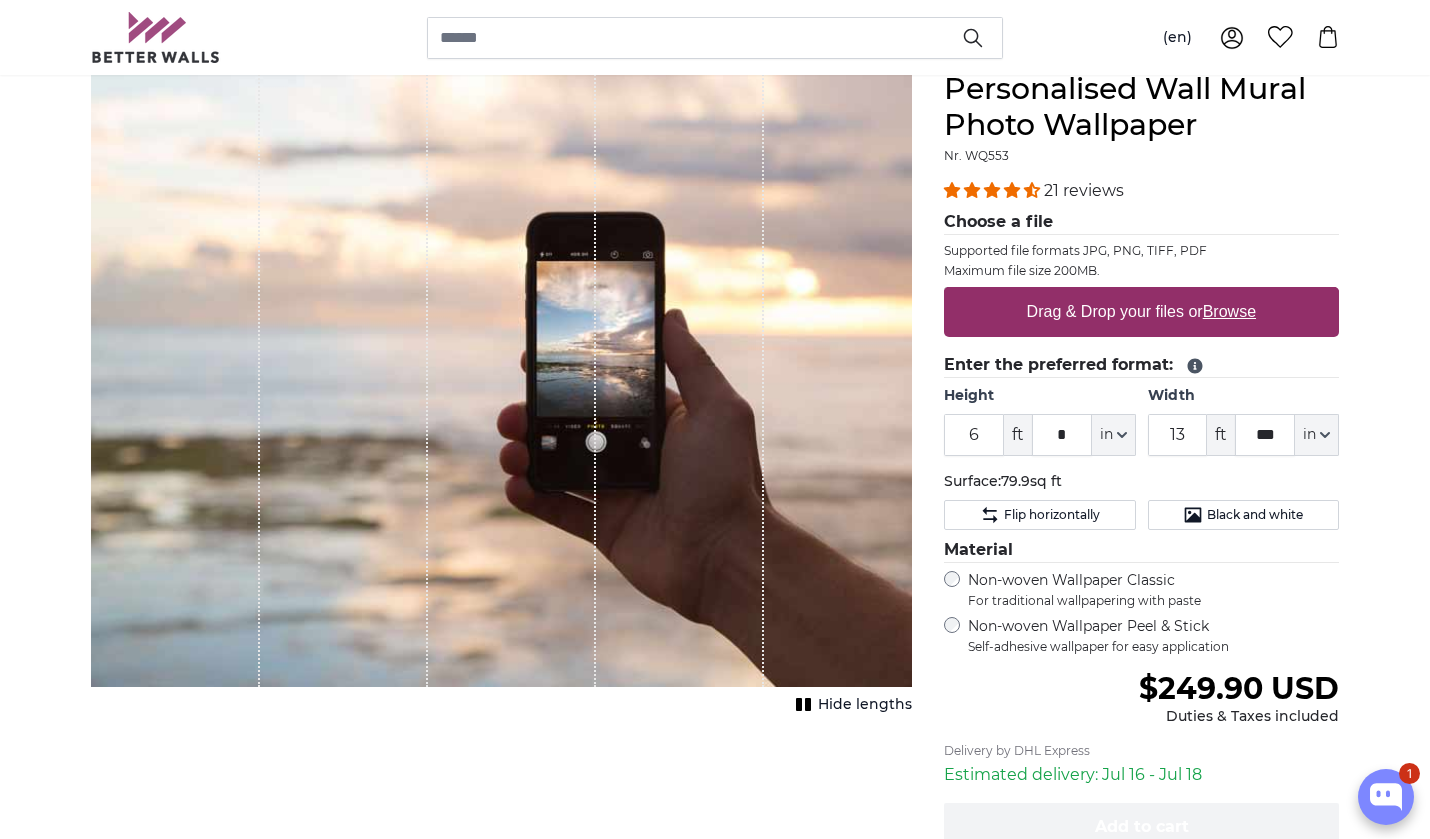 click on "Browse" at bounding box center (1229, 311) 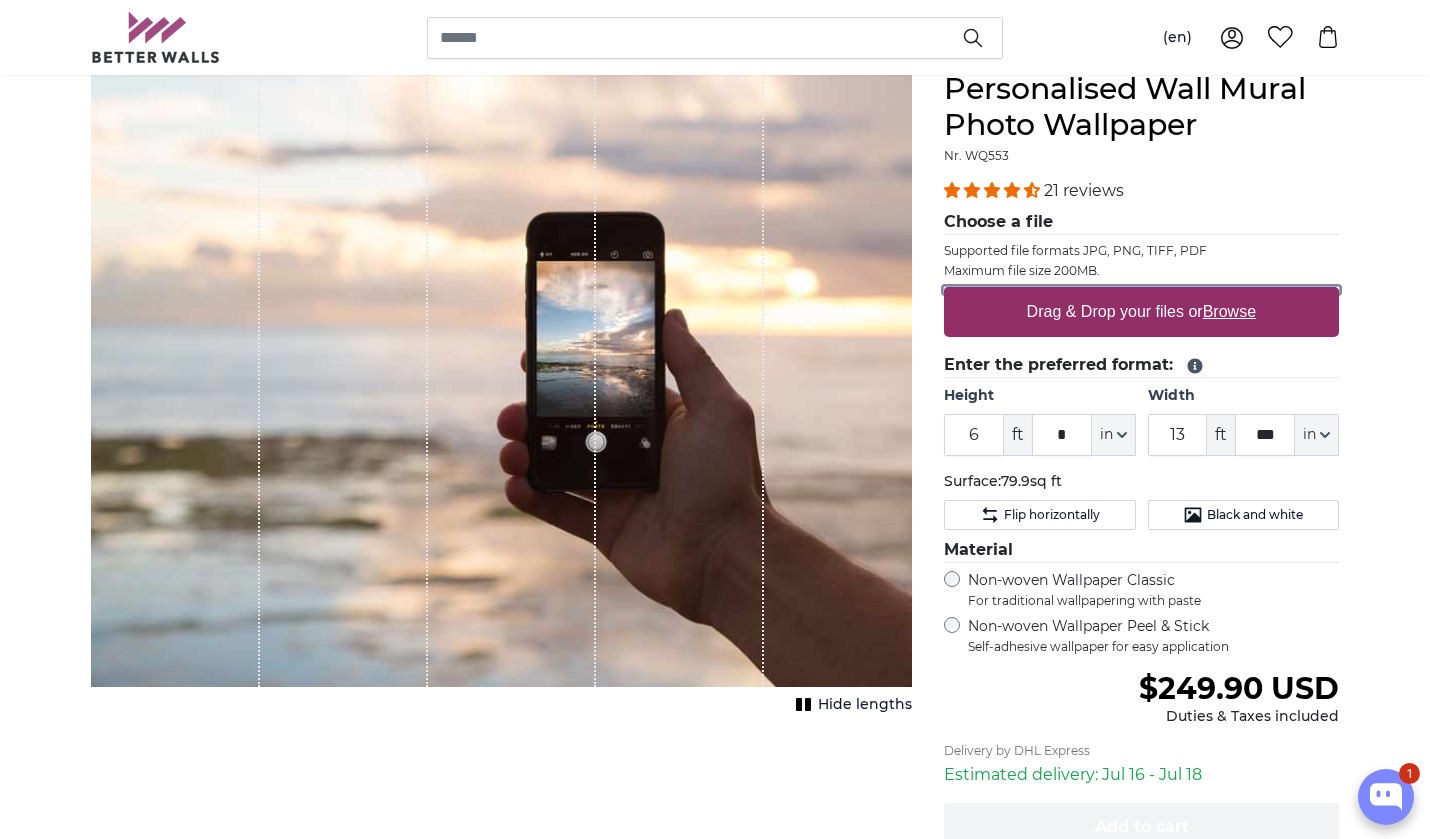 click on "Drag & Drop your files or  Browse" at bounding box center (1141, 290) 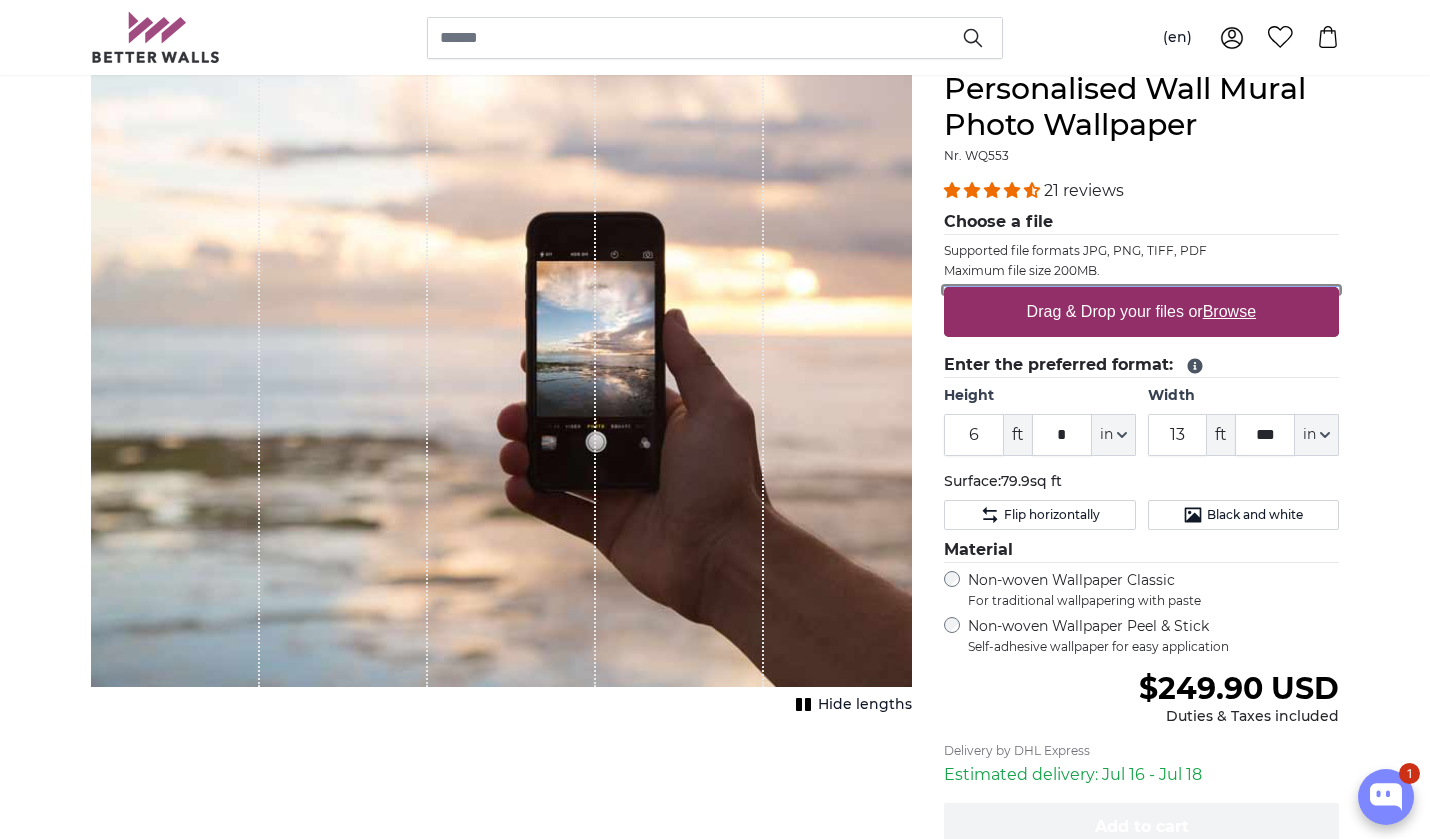 type on "**********" 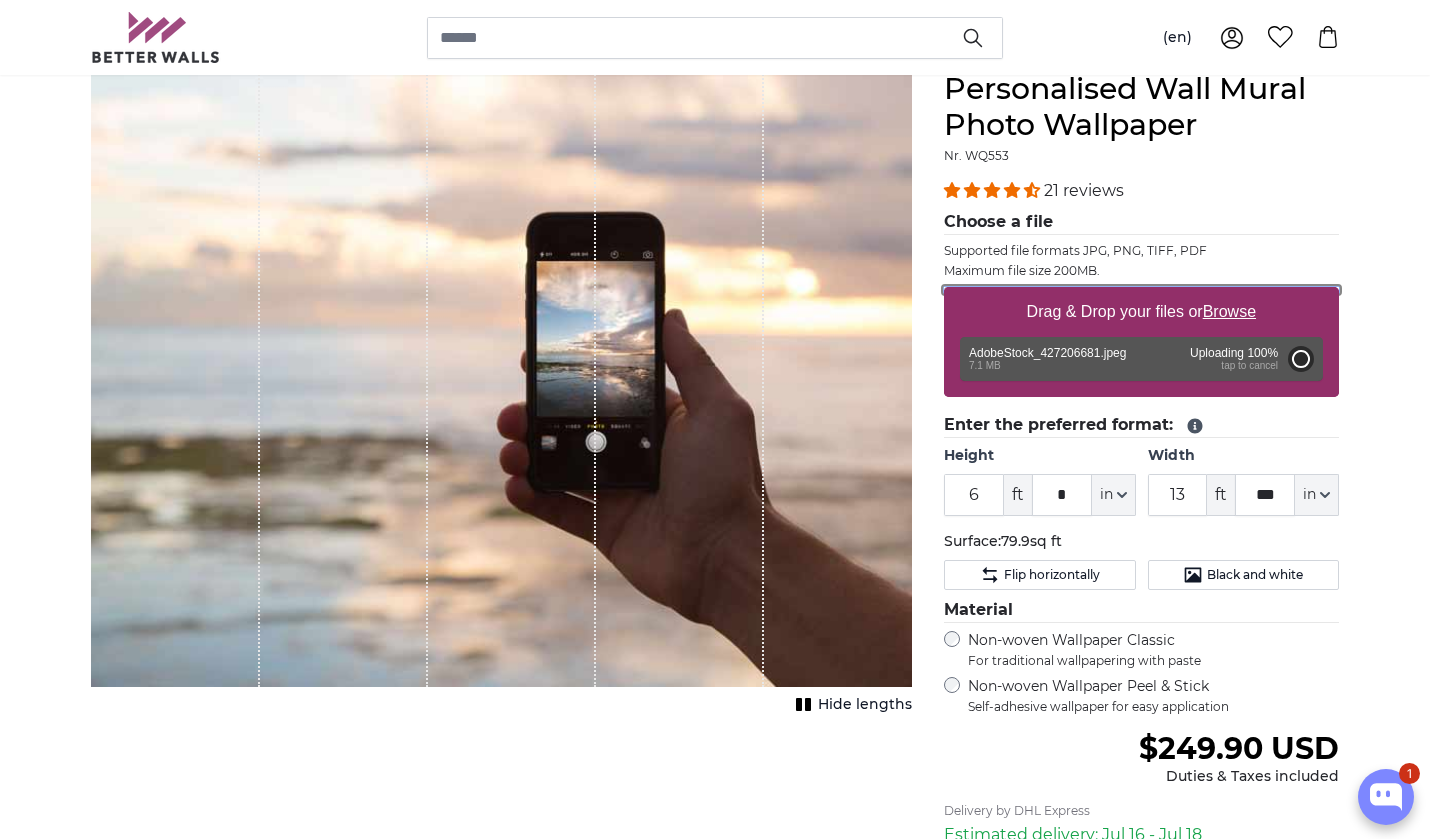 type on "9" 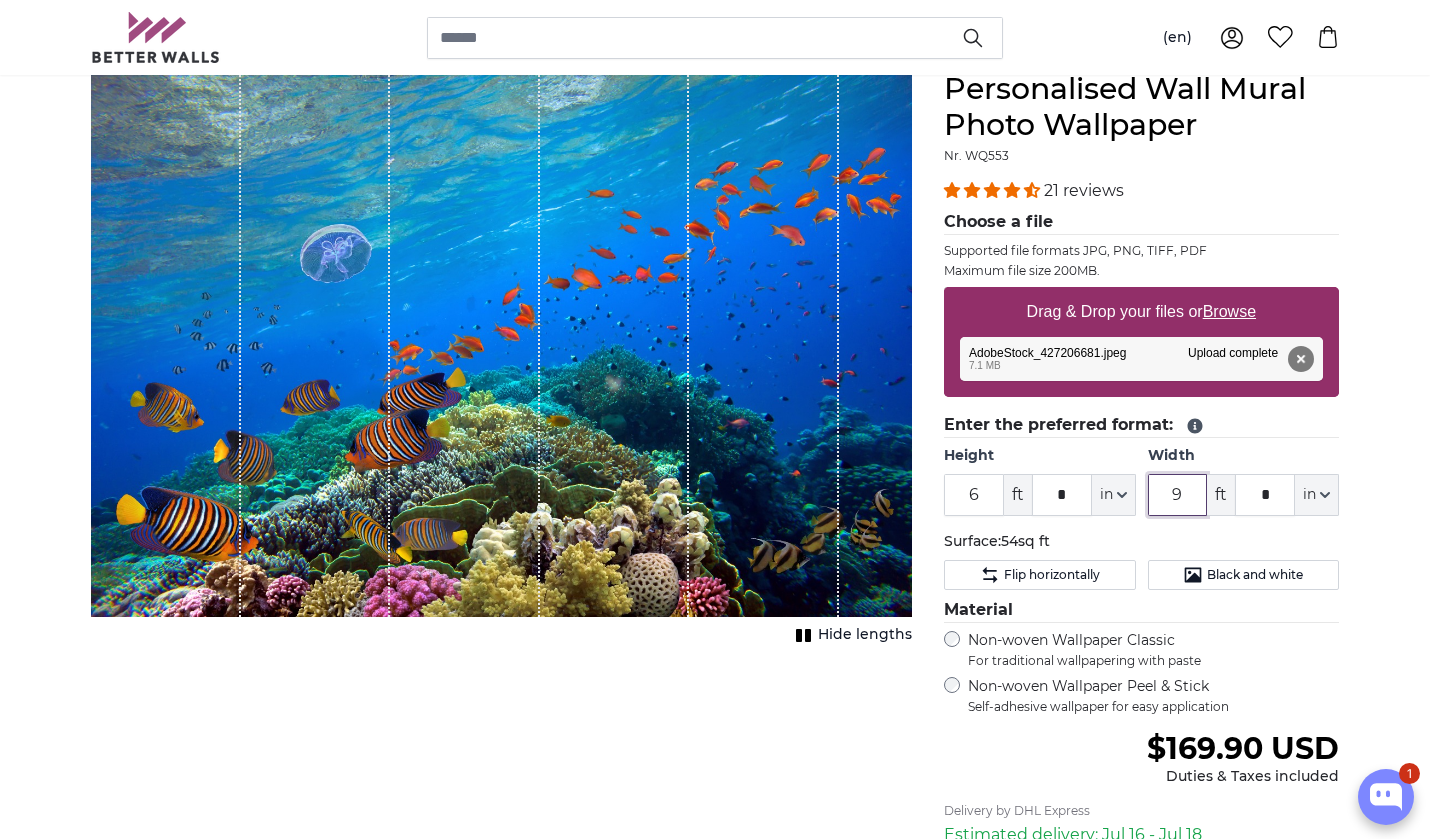 drag, startPoint x: 1160, startPoint y: 495, endPoint x: 1142, endPoint y: 495, distance: 18 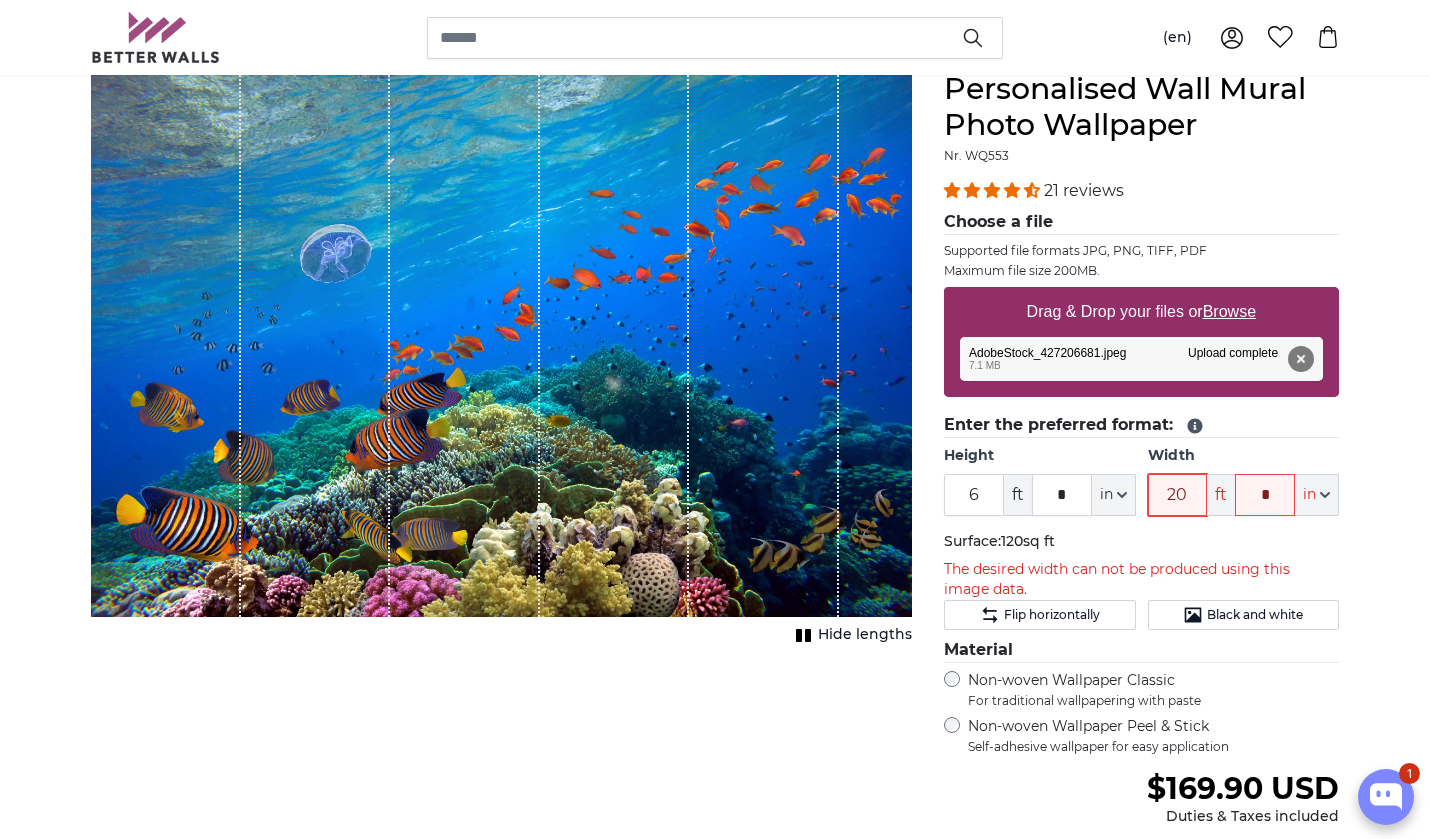 type on "20" 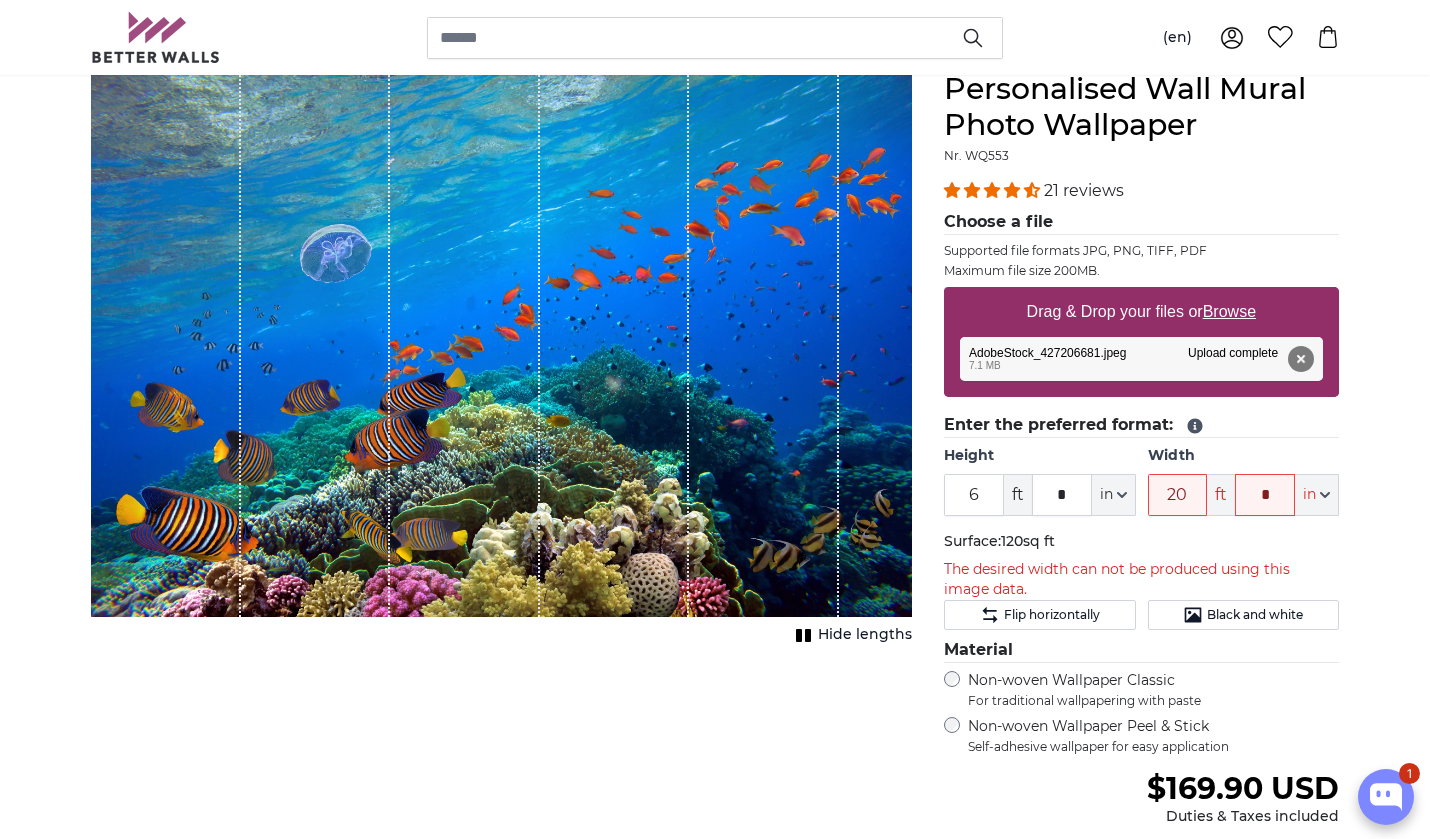 click on "Browse" at bounding box center (1229, 311) 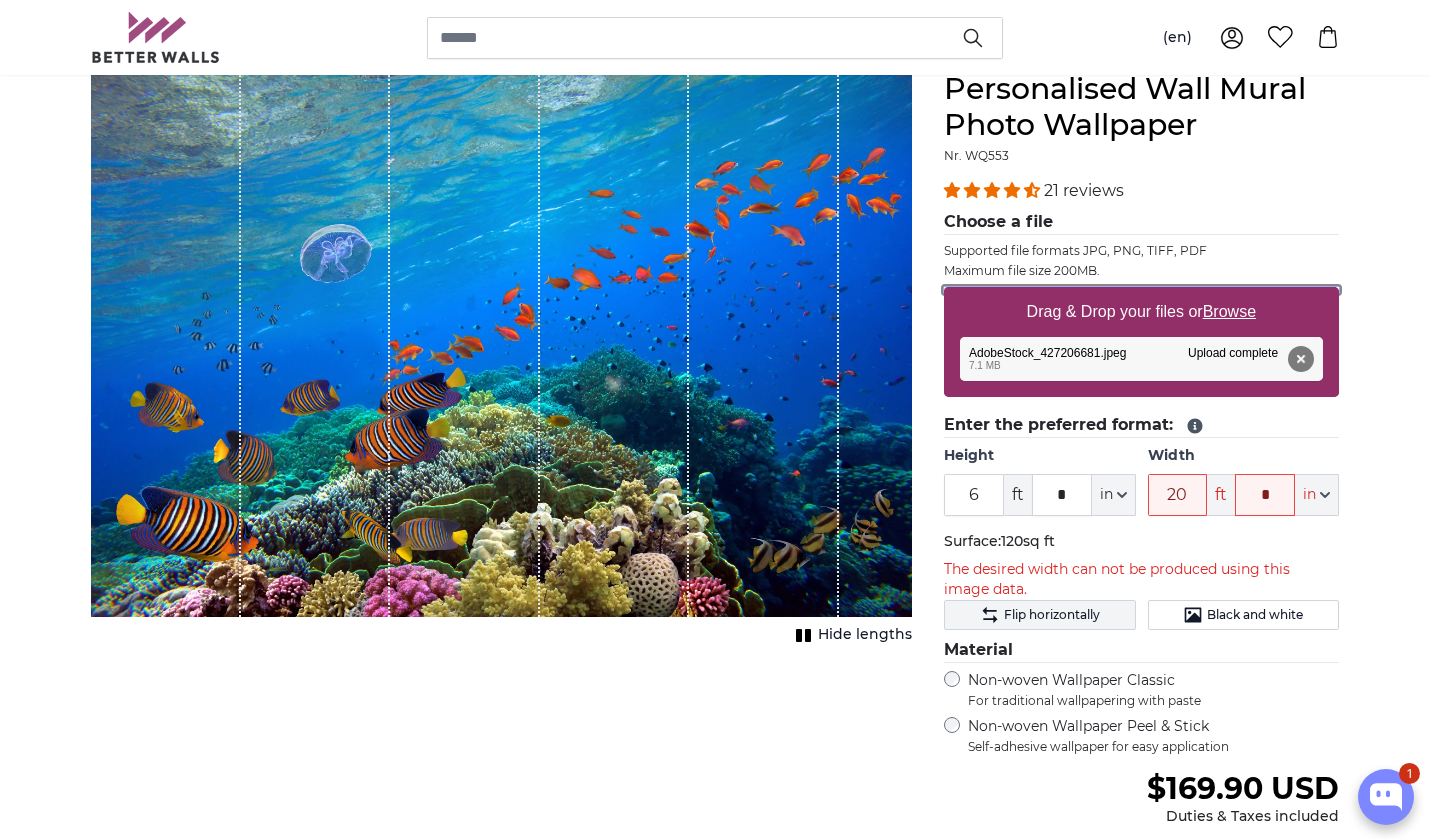 type on "**********" 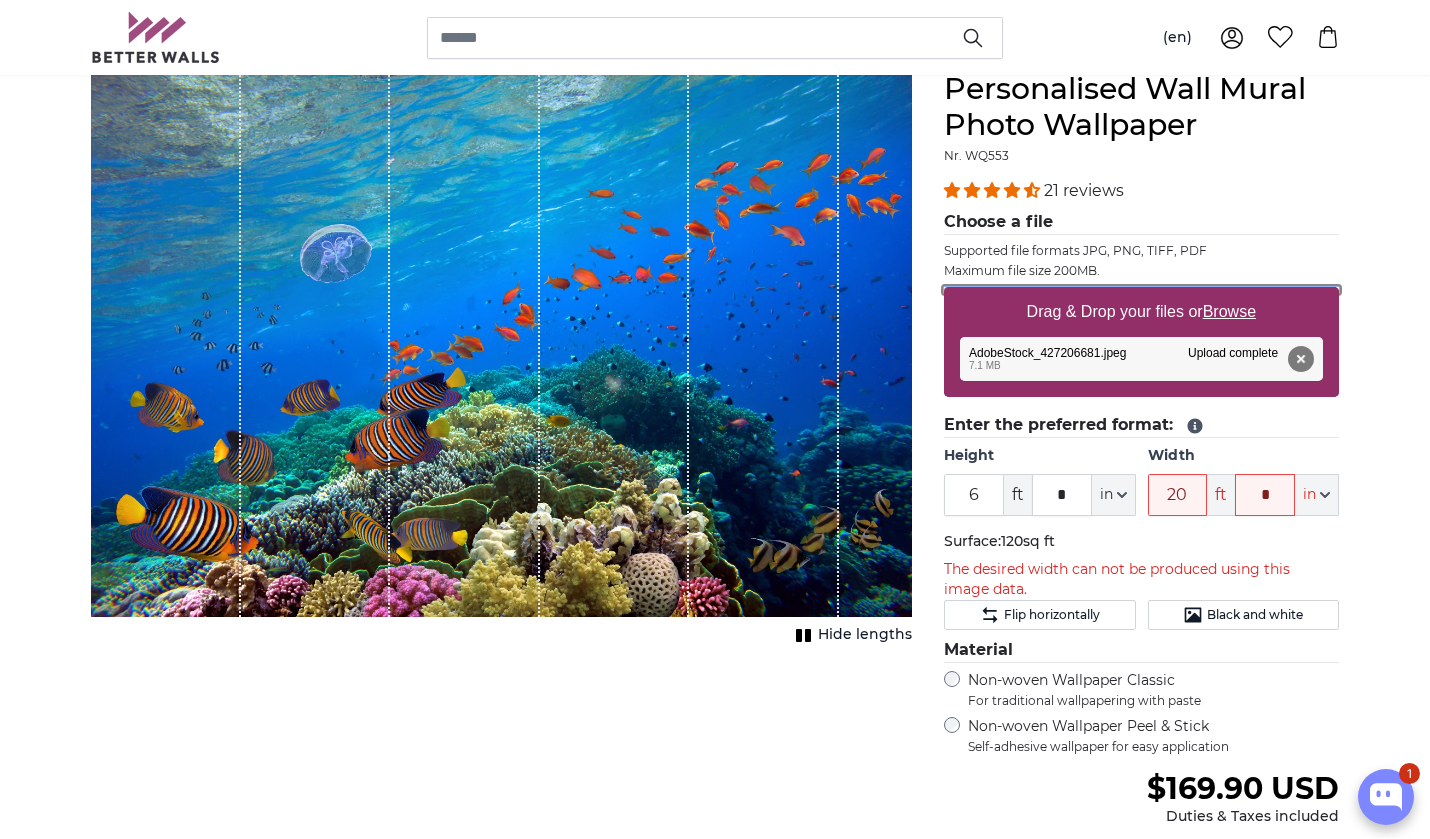 type 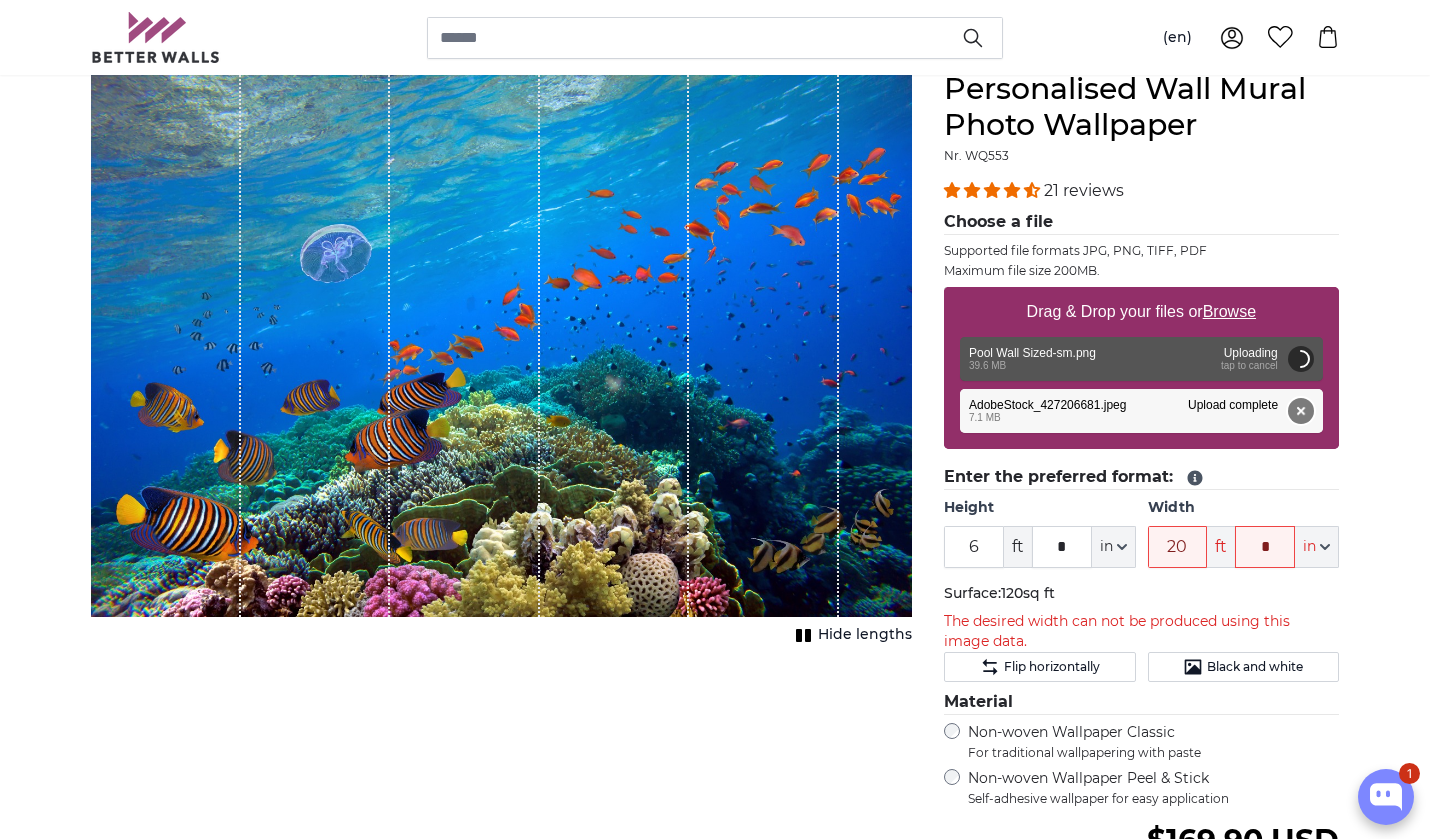 click on "Remove" at bounding box center [1301, 411] 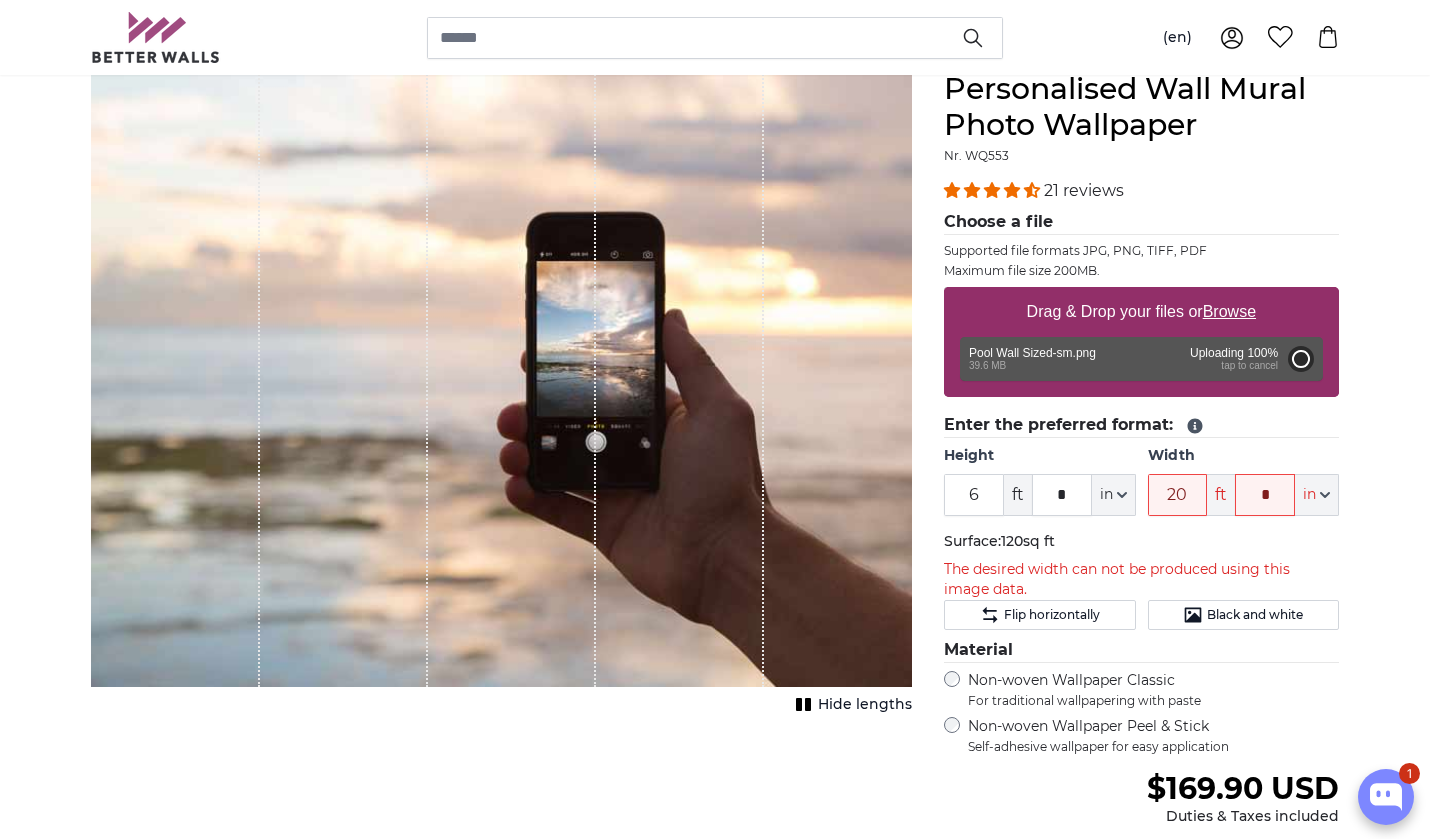 type on "13" 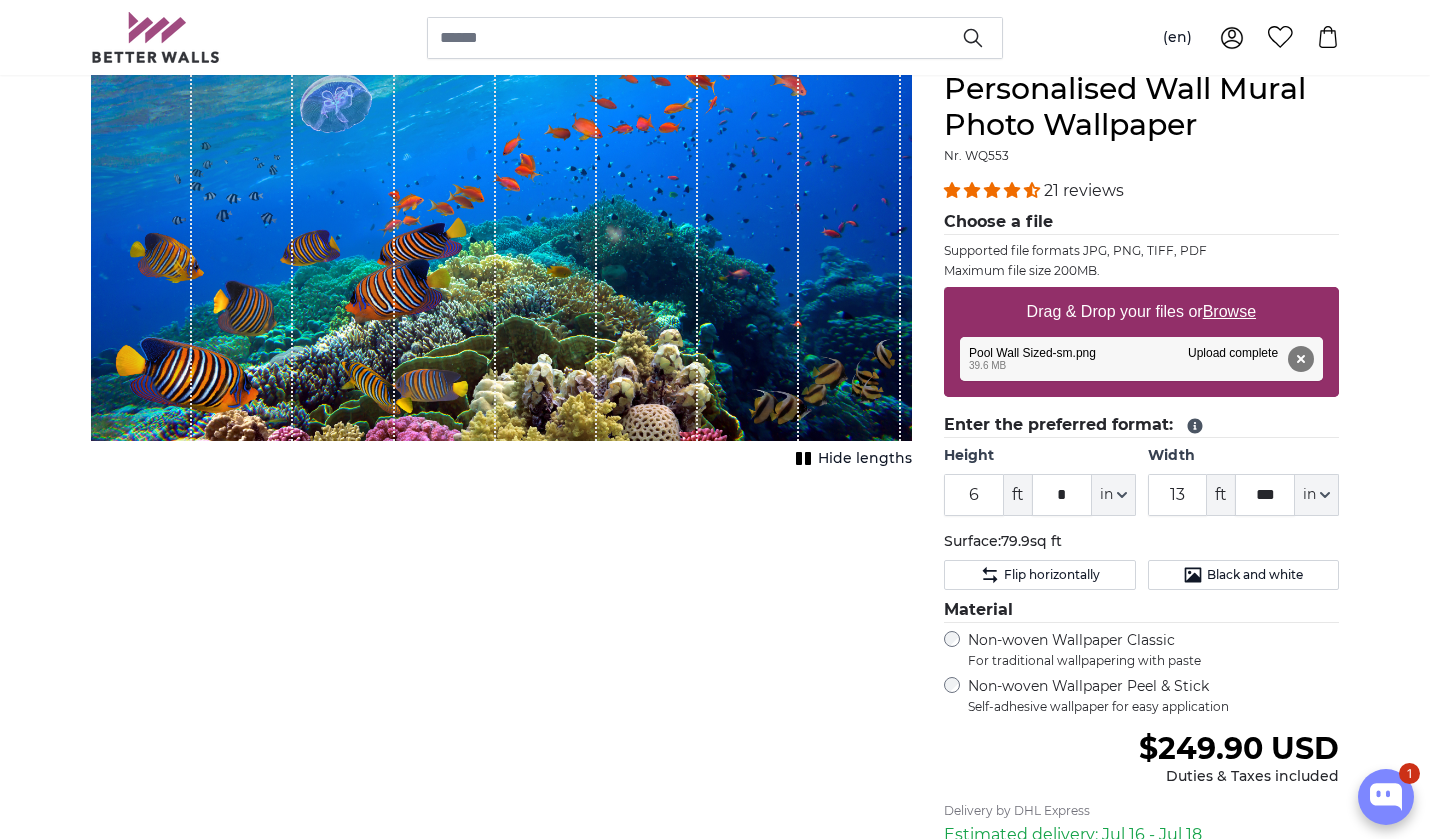 drag, startPoint x: 756, startPoint y: 263, endPoint x: 756, endPoint y: 299, distance: 36 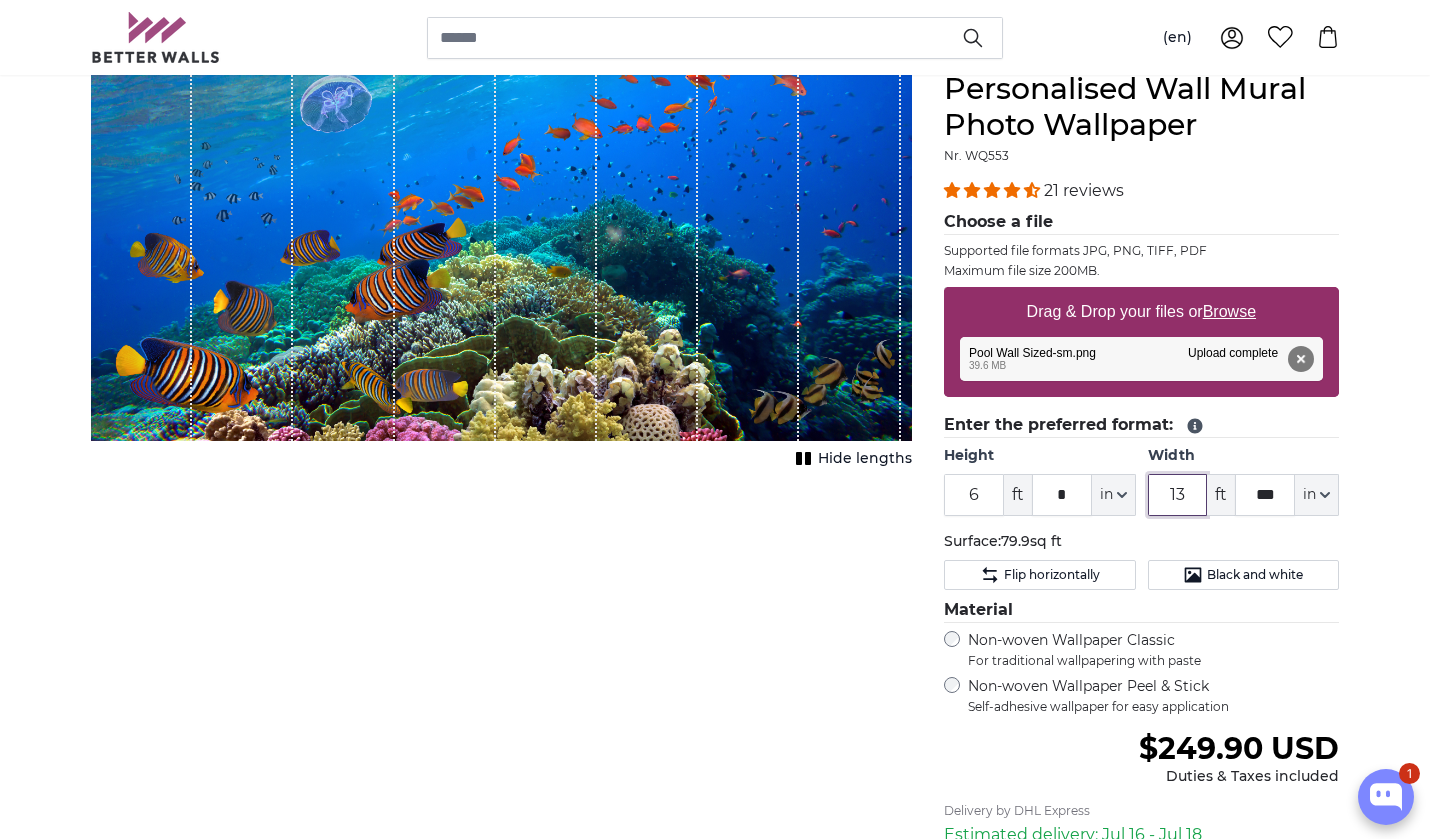 drag, startPoint x: 1188, startPoint y: 501, endPoint x: 1116, endPoint y: 496, distance: 72.1734 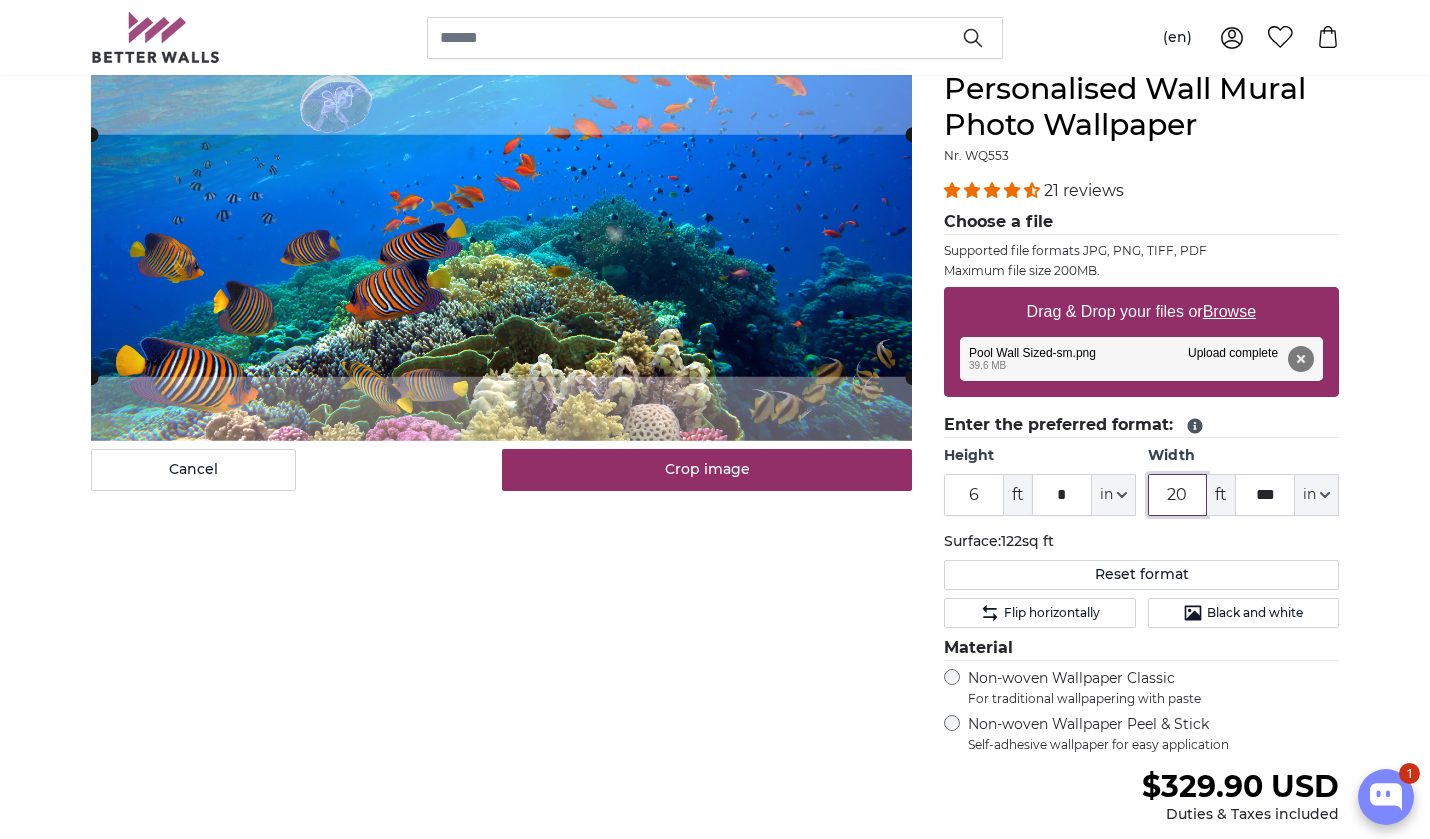 type on "20" 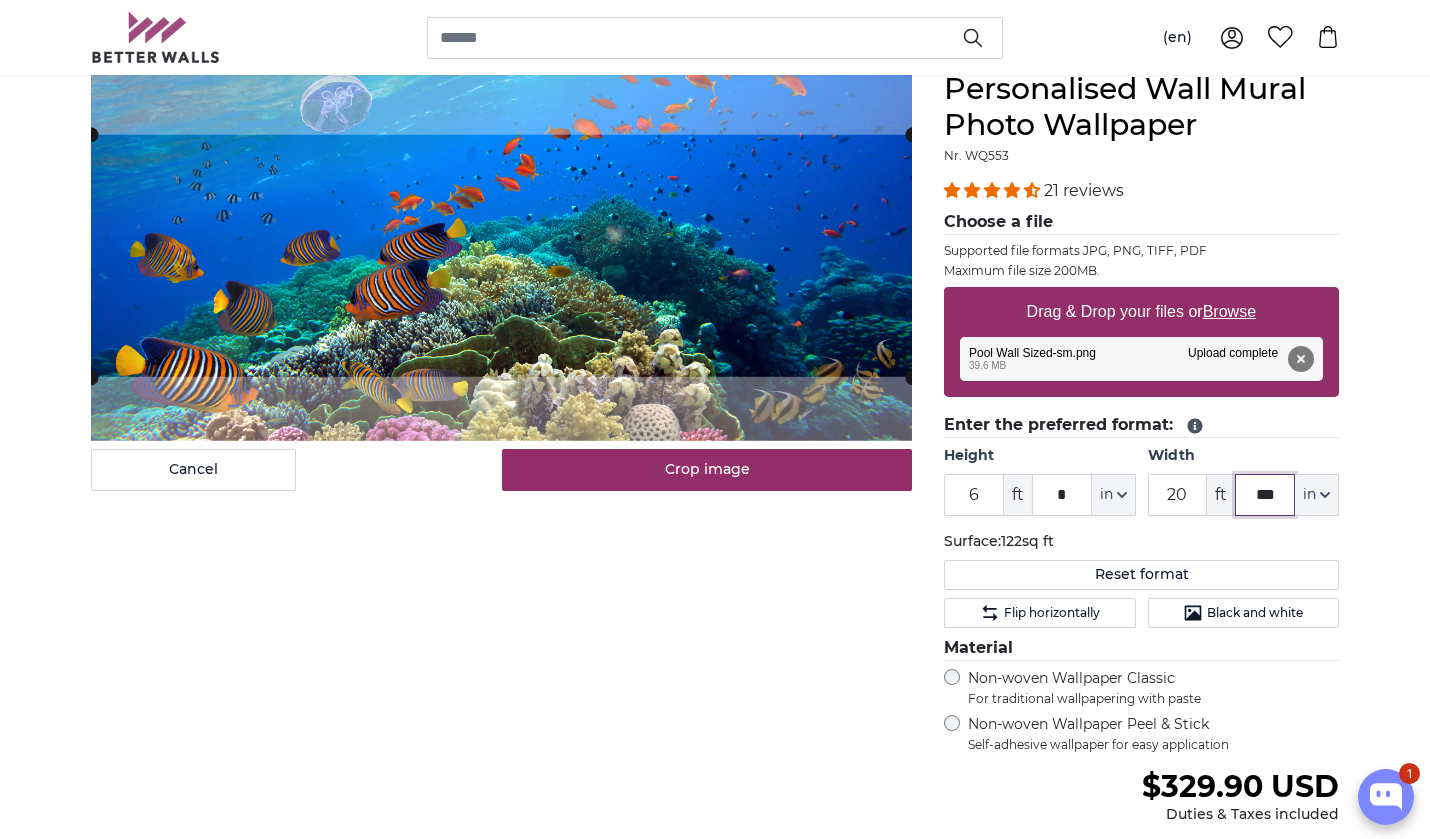 drag, startPoint x: 1281, startPoint y: 493, endPoint x: 1255, endPoint y: 493, distance: 26 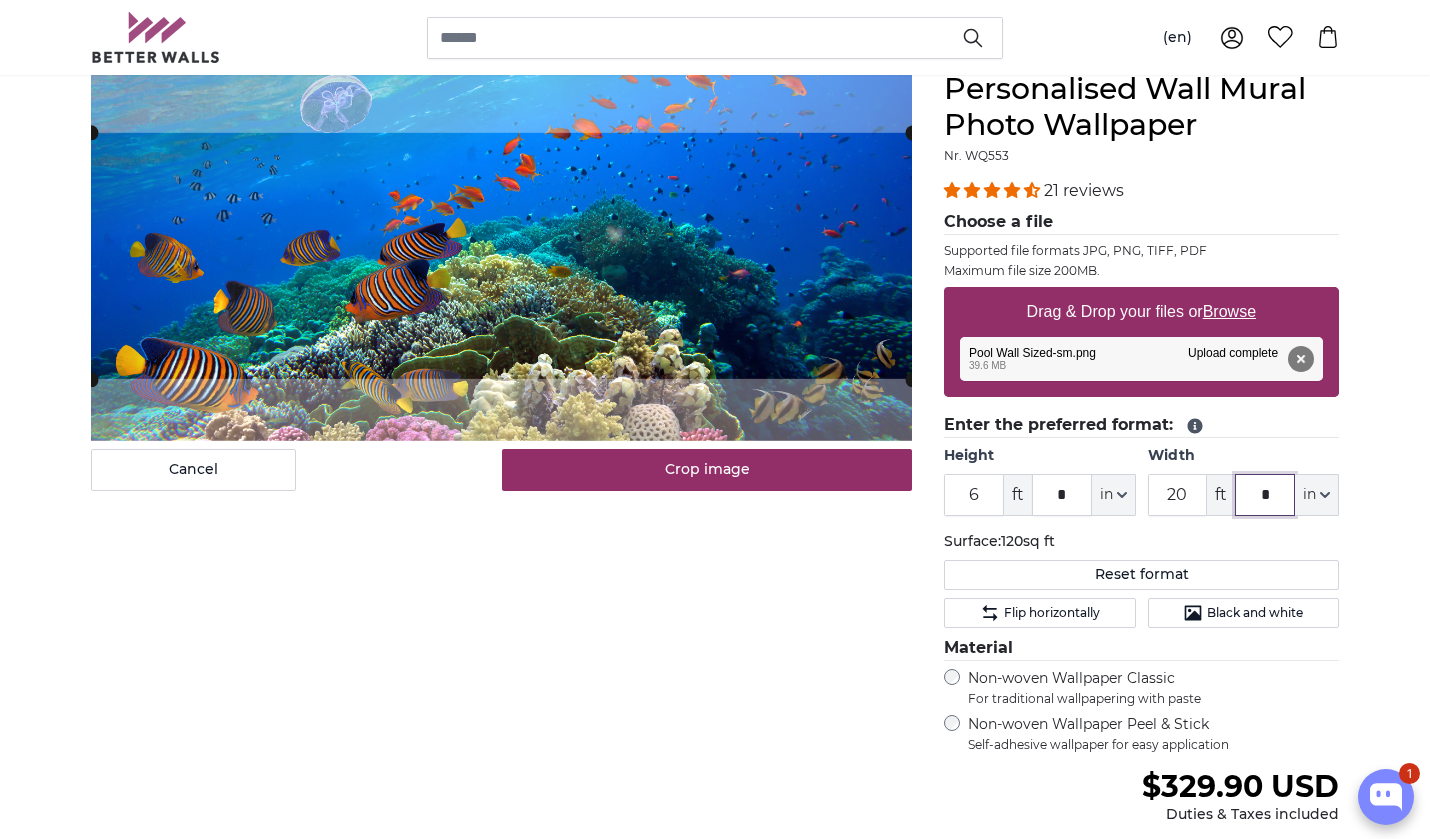 type on "*" 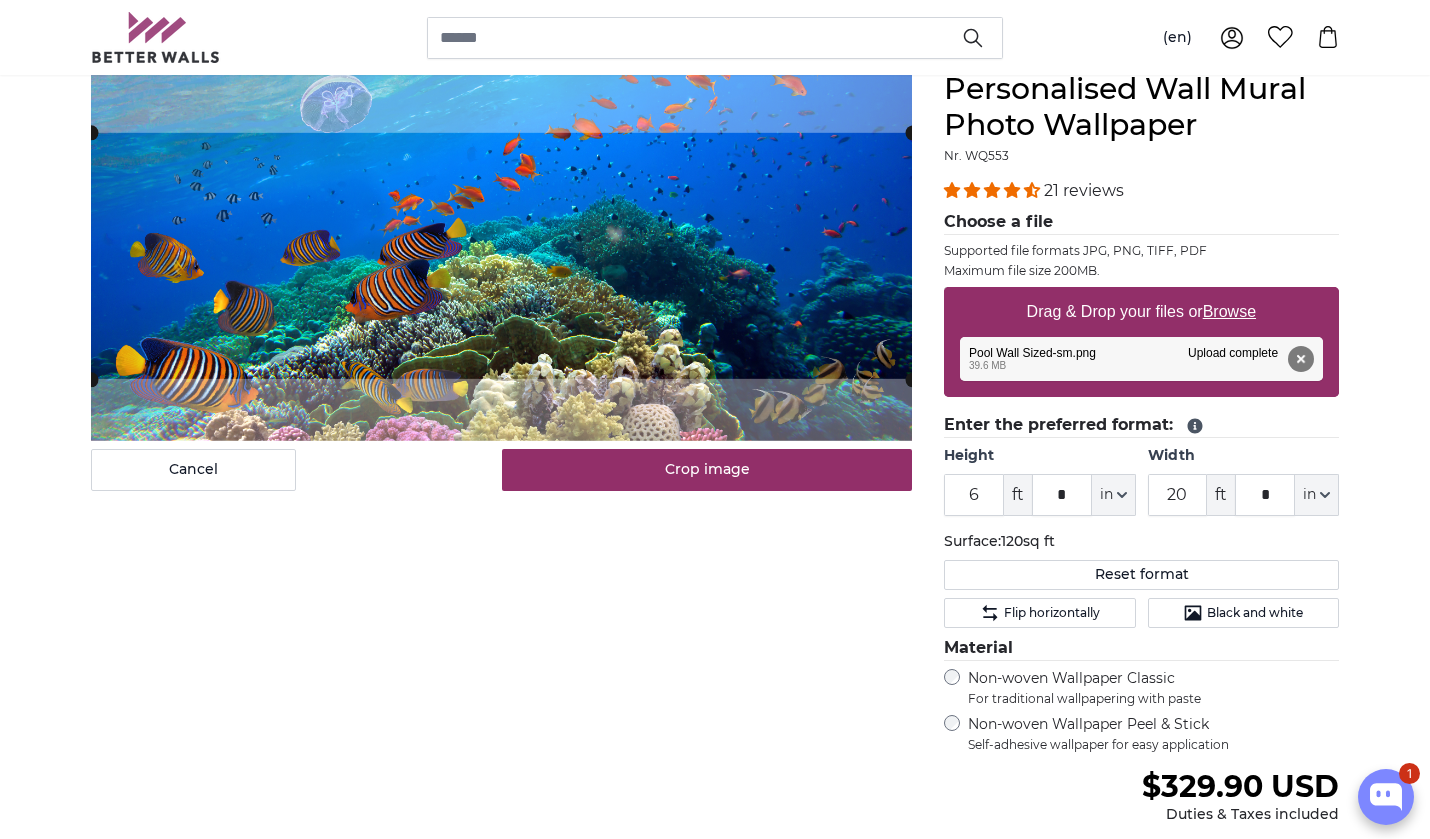 click on "Personalised Photo Wallpaper
Personalised Wall Mural Photo Wallpaper
Personalised Wall Mural Photo Wallpaper
Cancel
Crop image" at bounding box center (715, 2429) 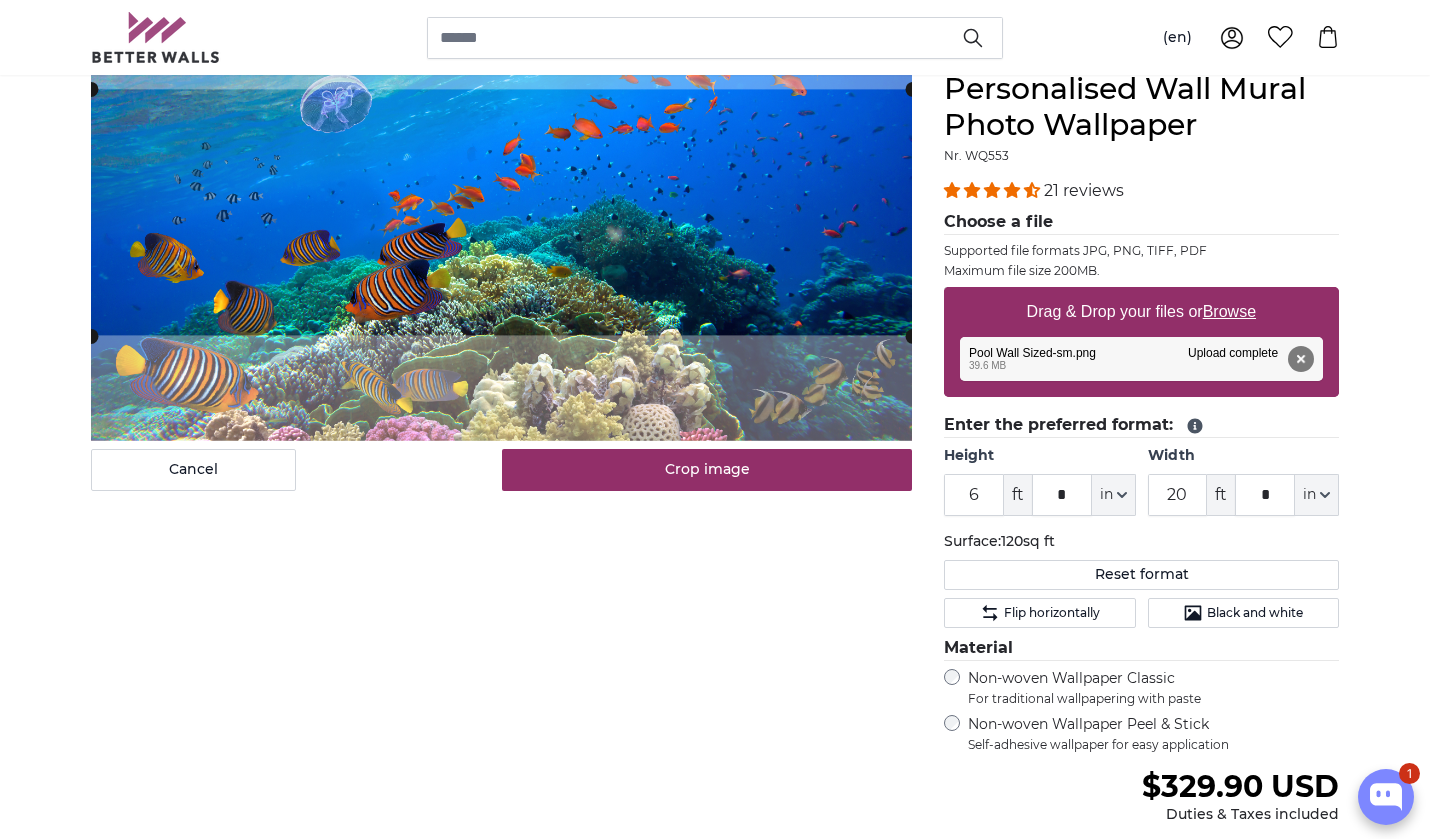 click 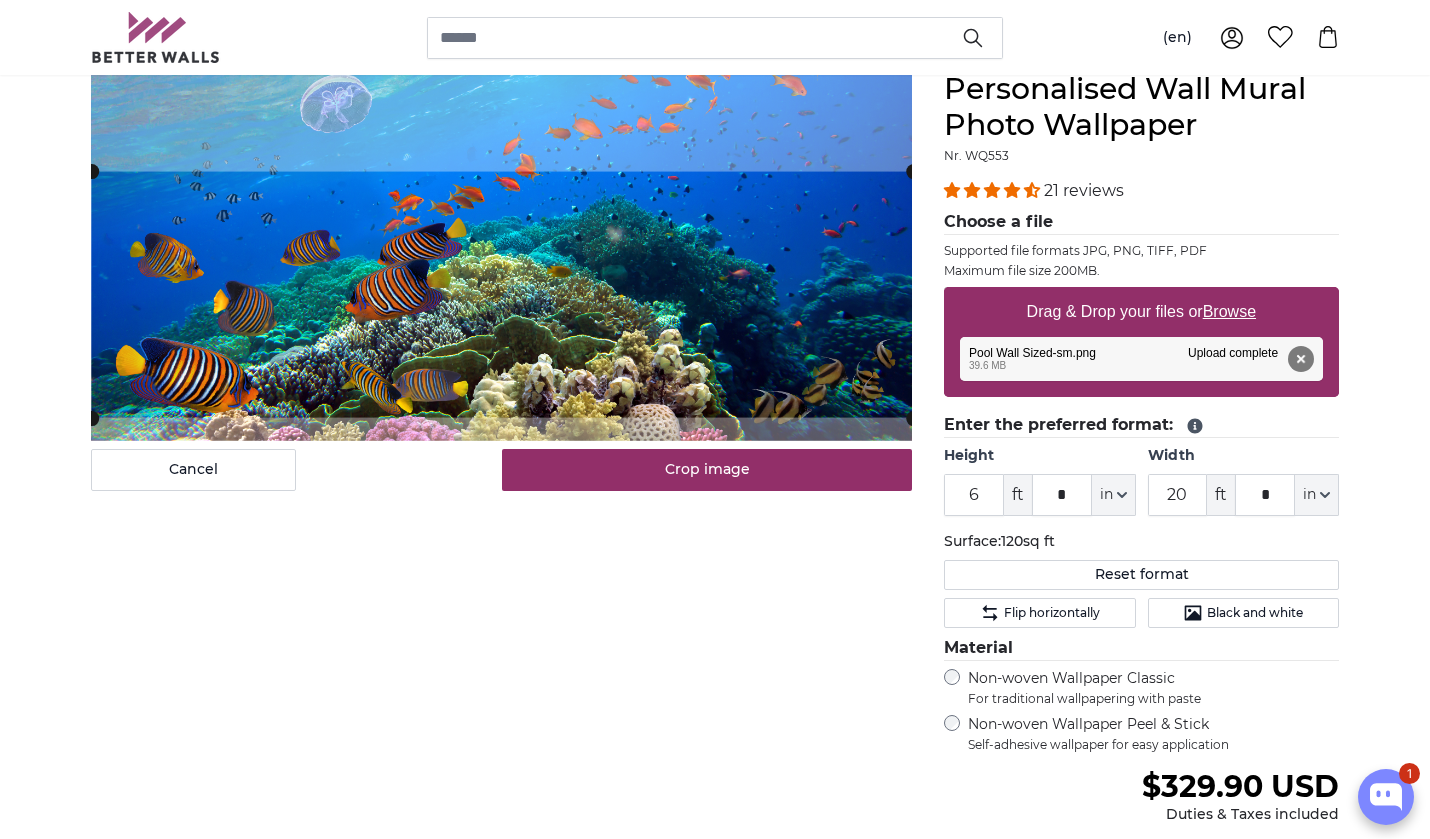 click 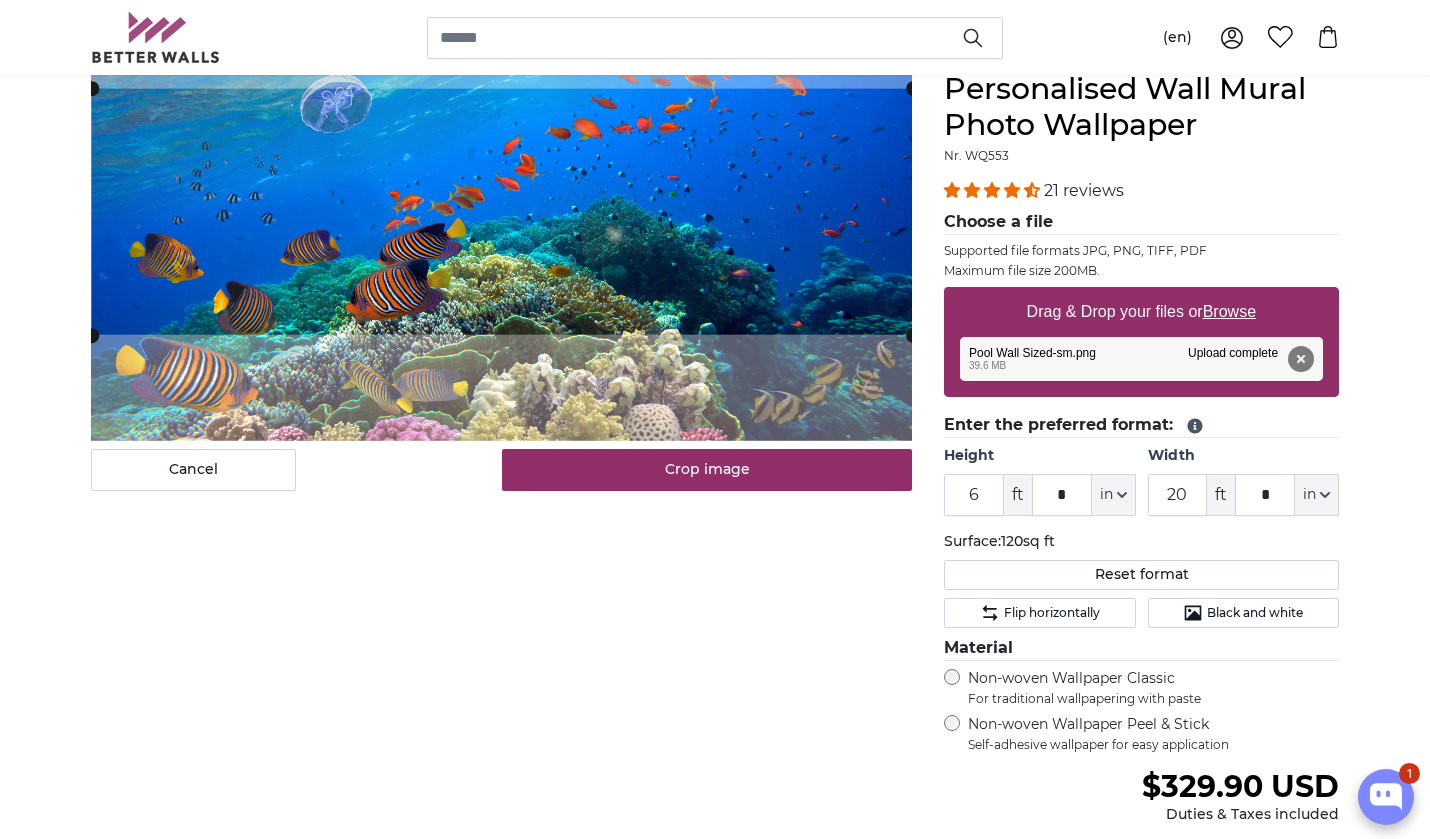 click 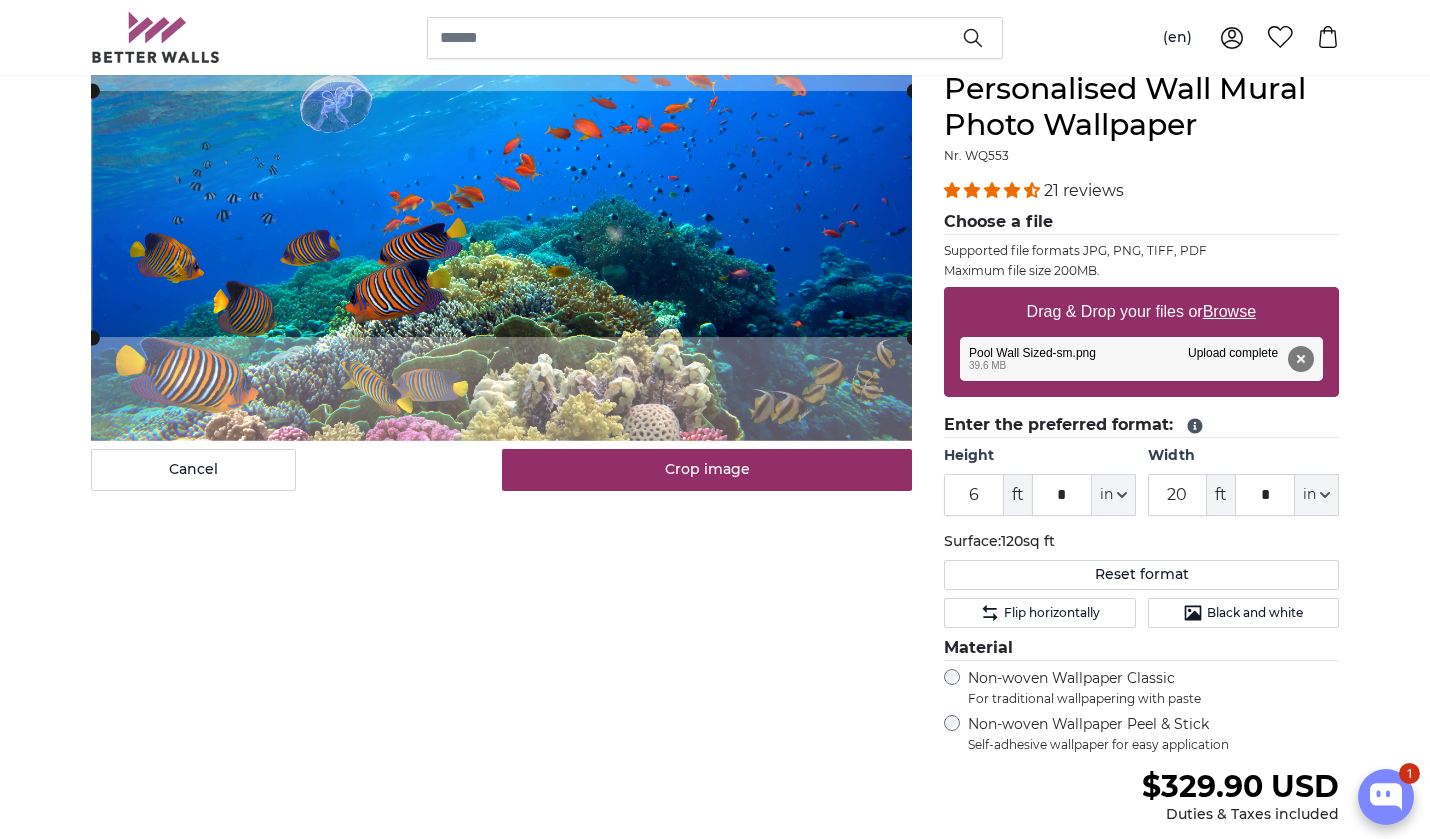 click 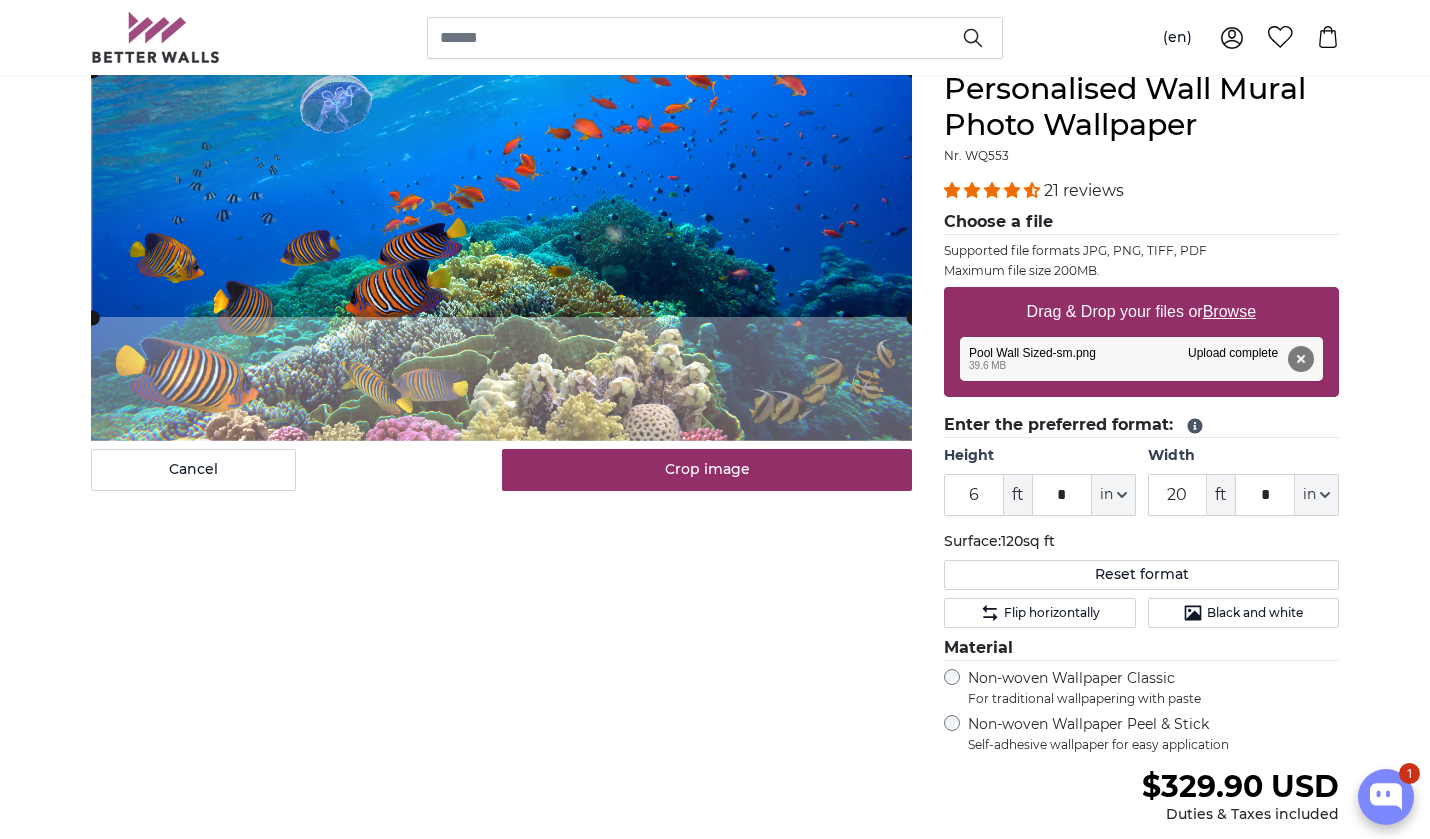 click 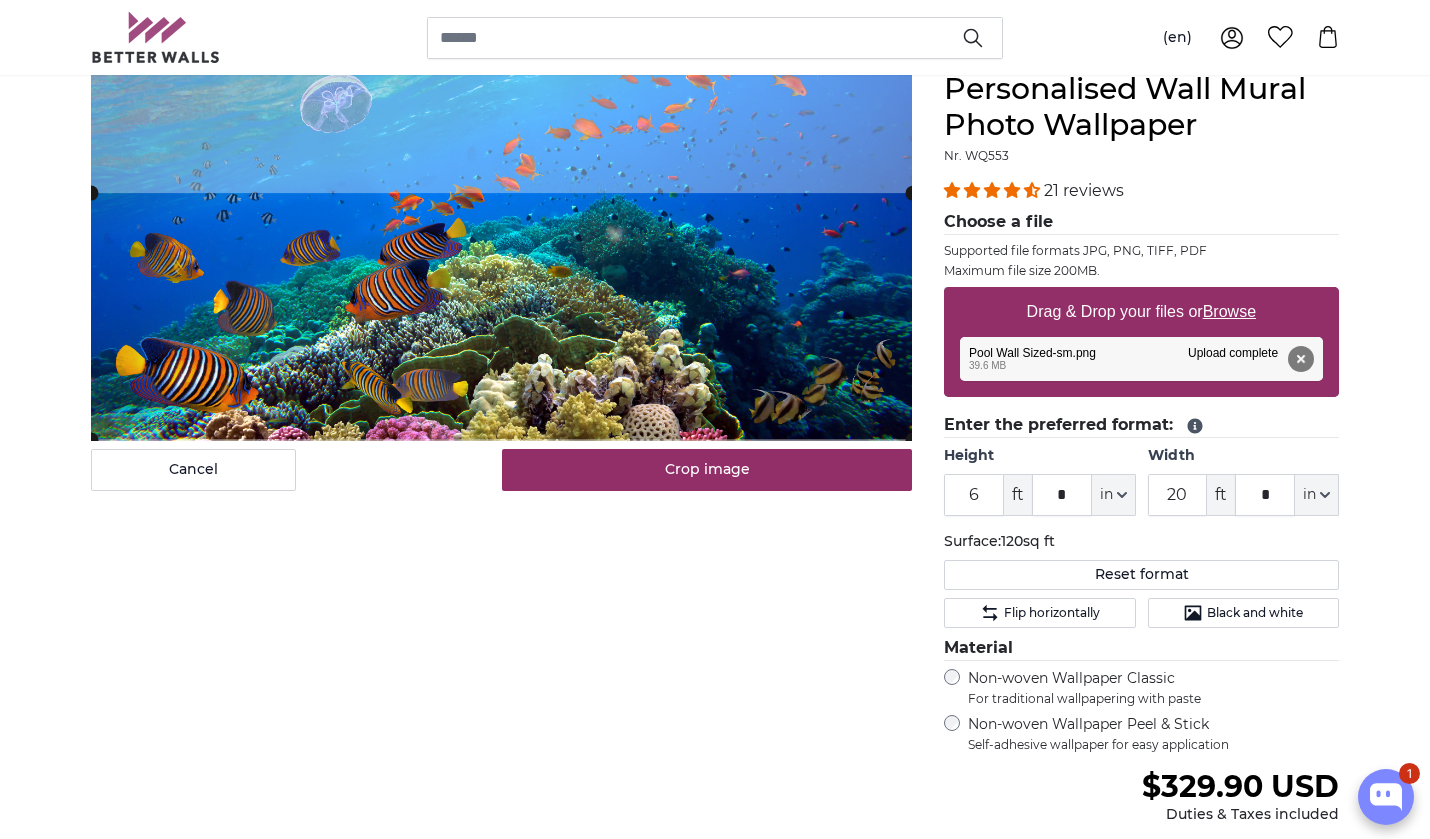 click 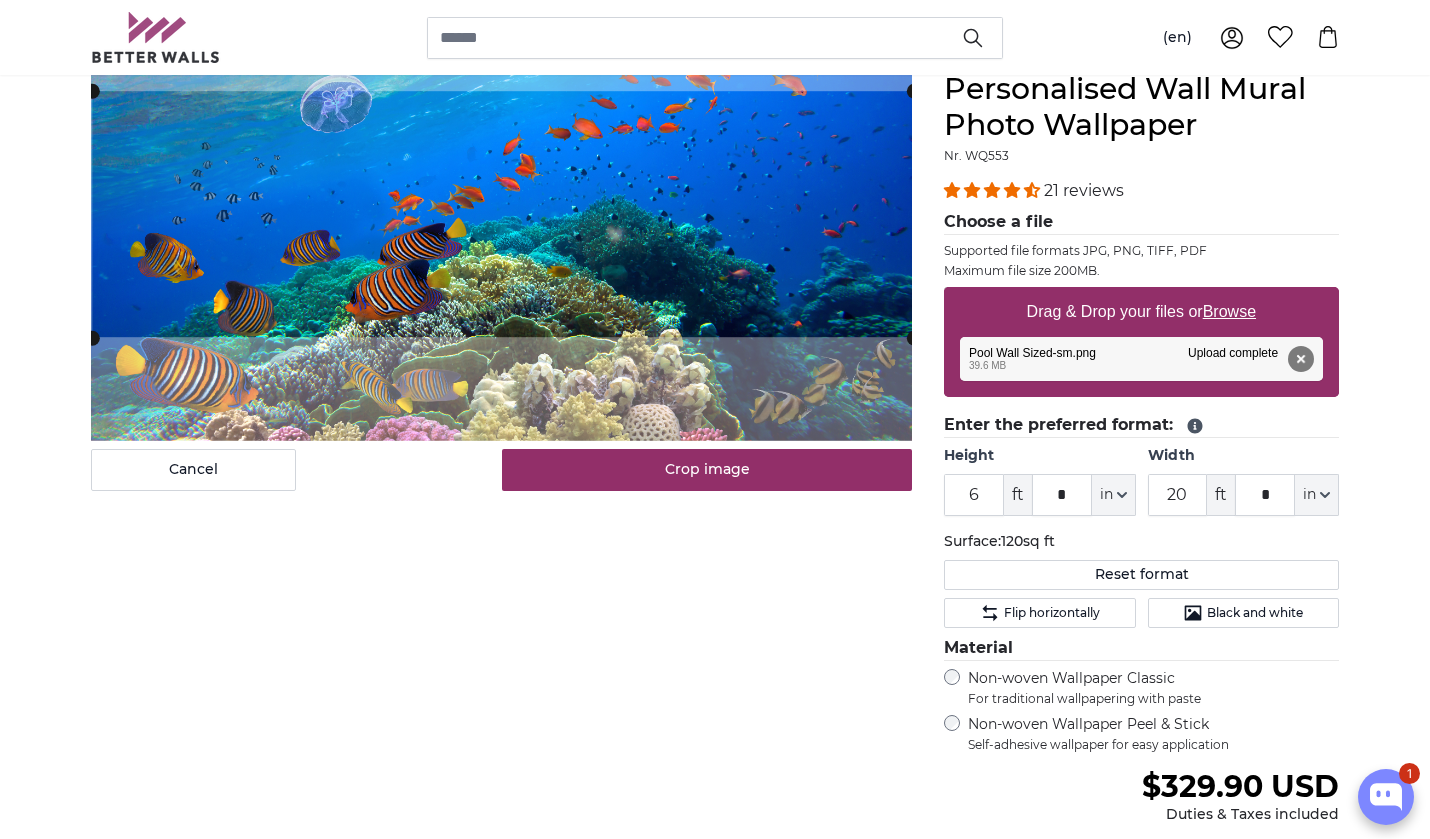 click 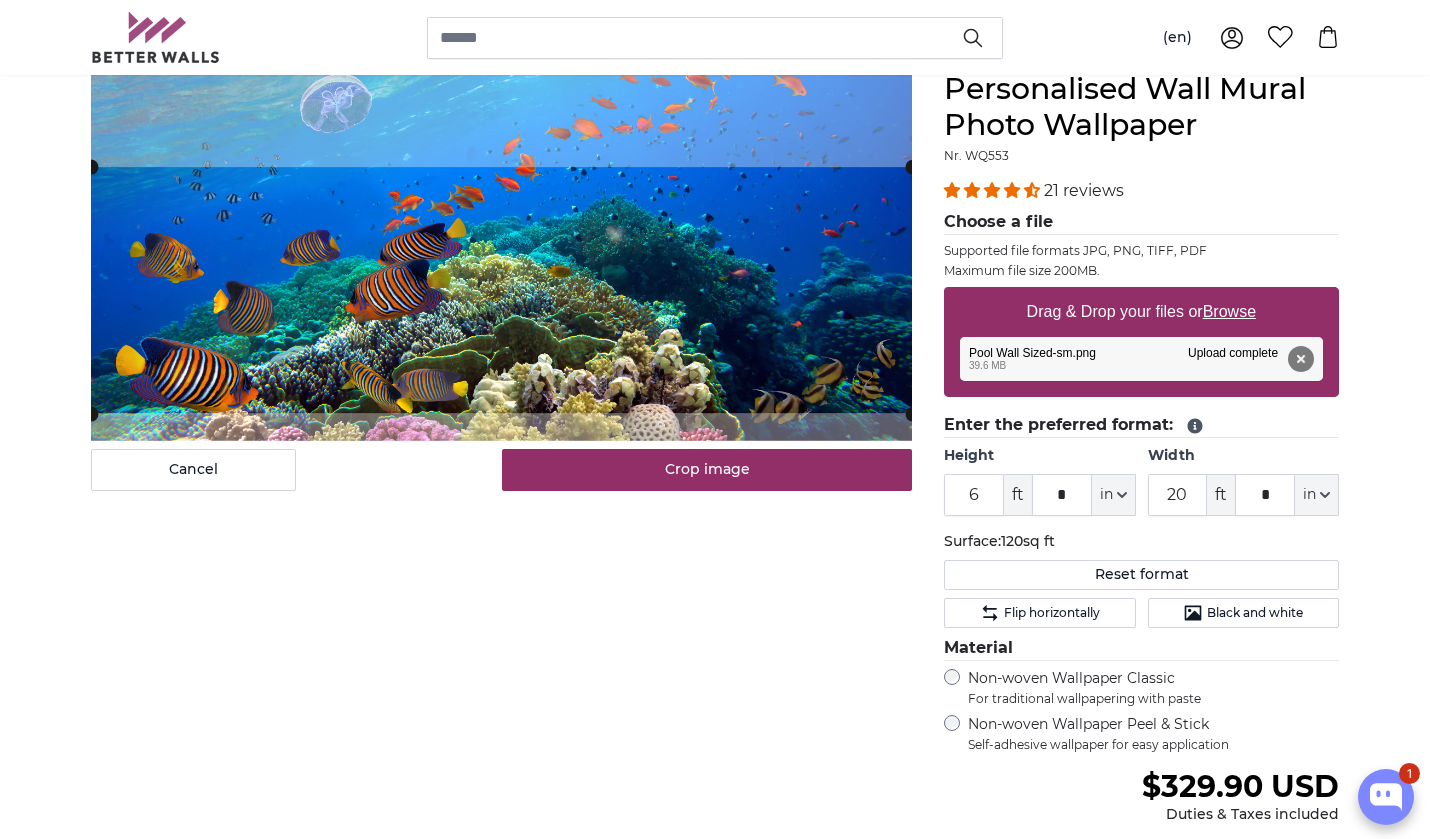 click 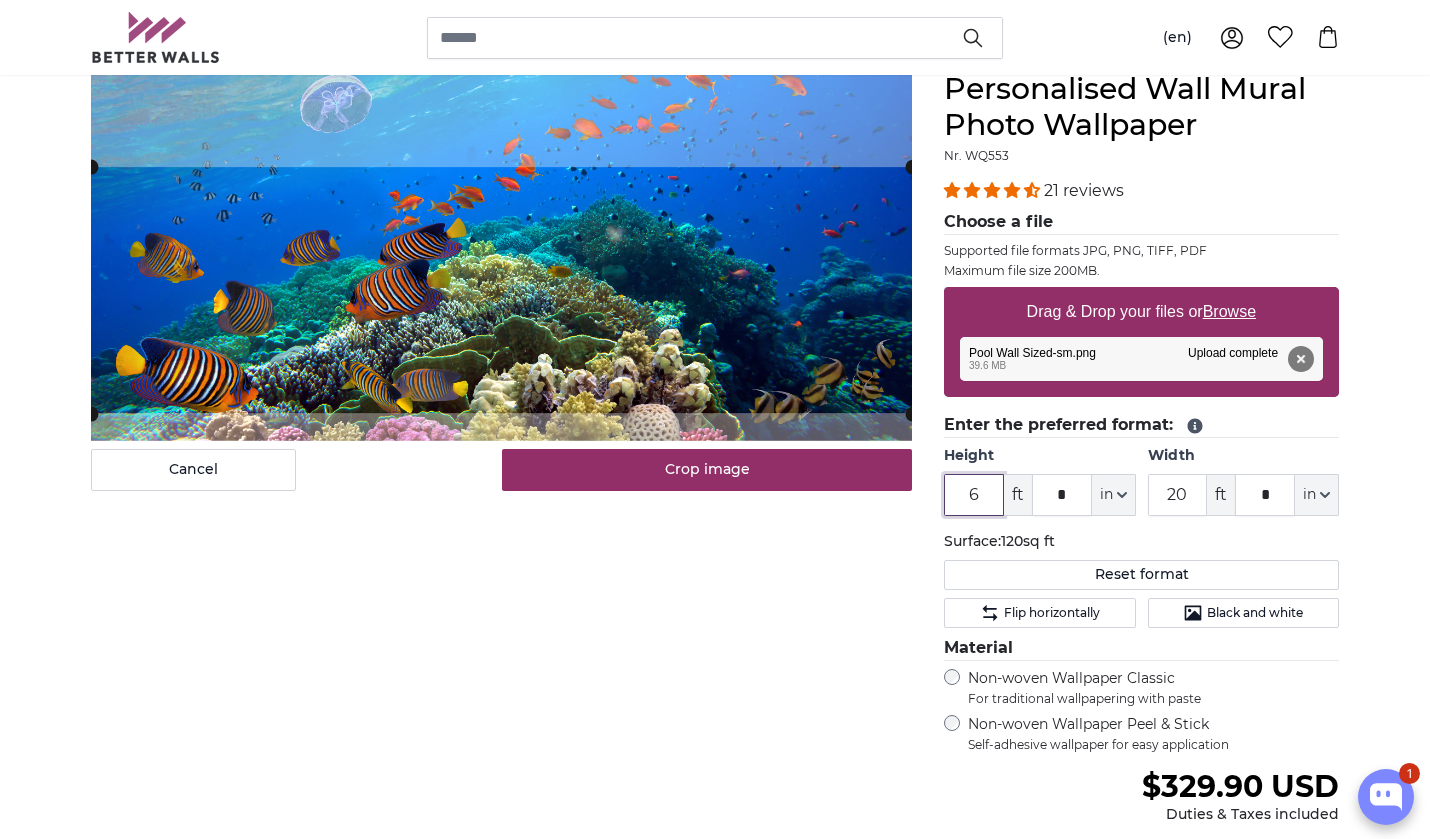 drag, startPoint x: 977, startPoint y: 491, endPoint x: 962, endPoint y: 491, distance: 15 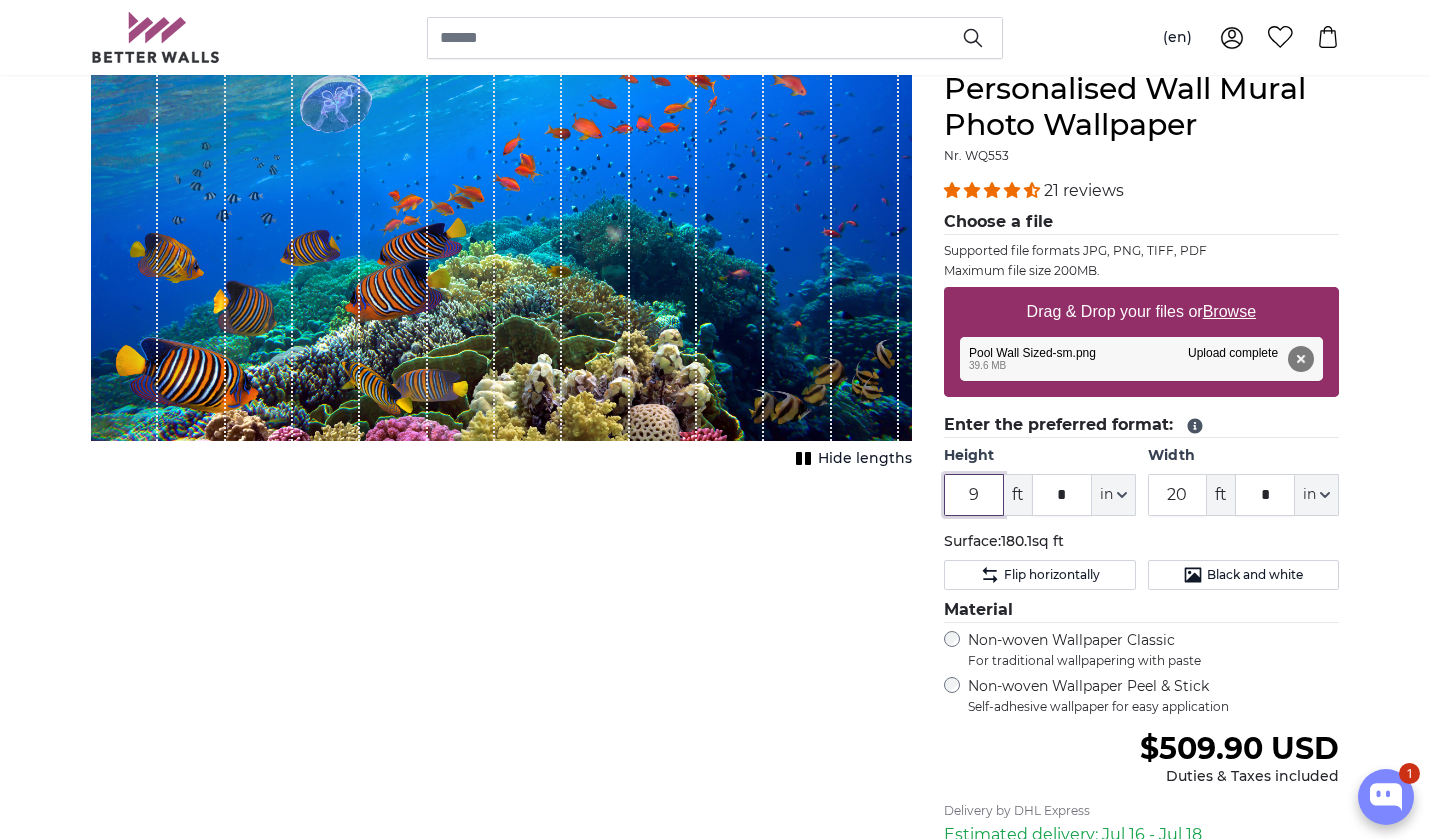 type on "9" 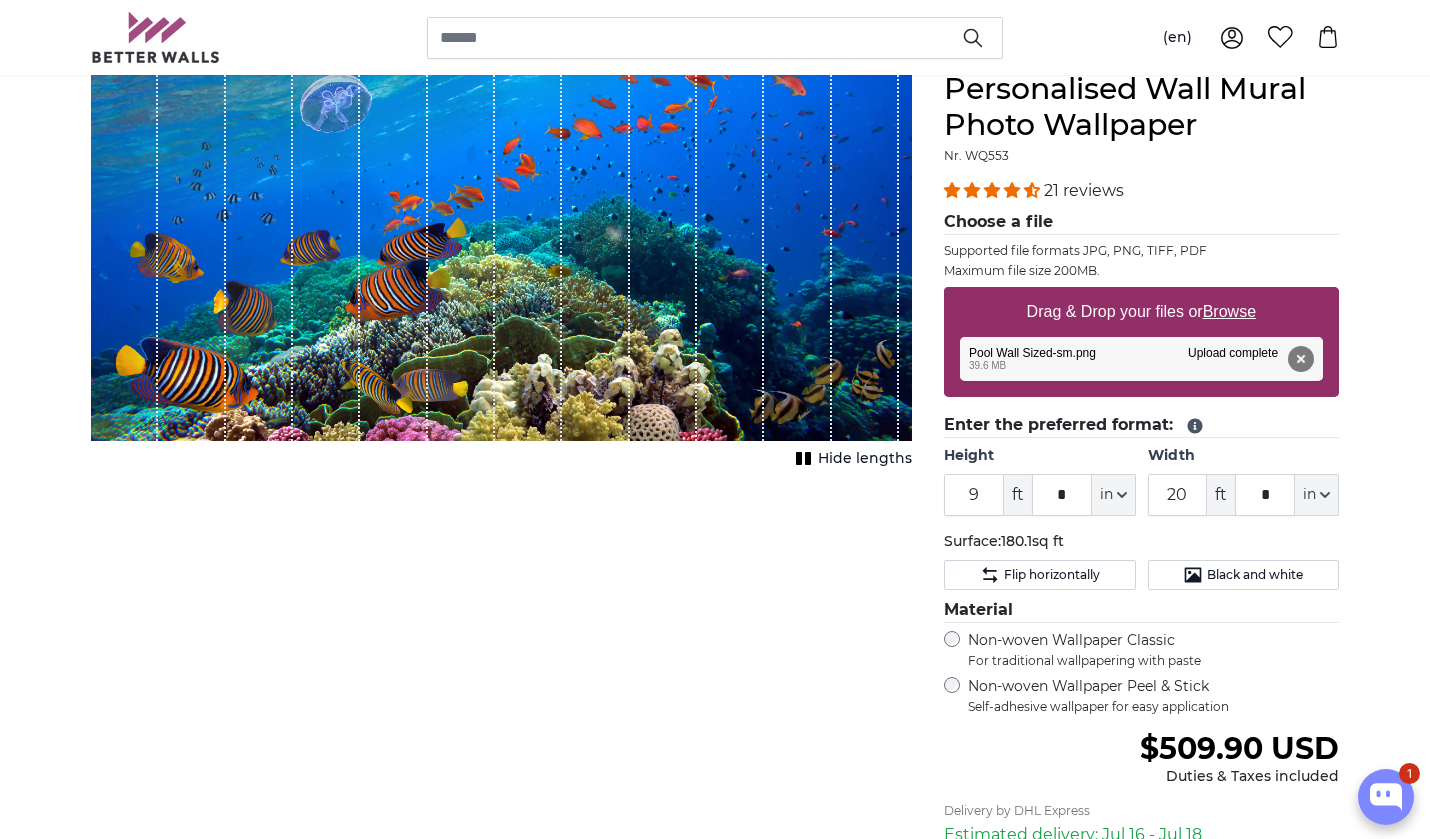 click on "Cancel
Crop image
Hide lengths" at bounding box center (501, 564) 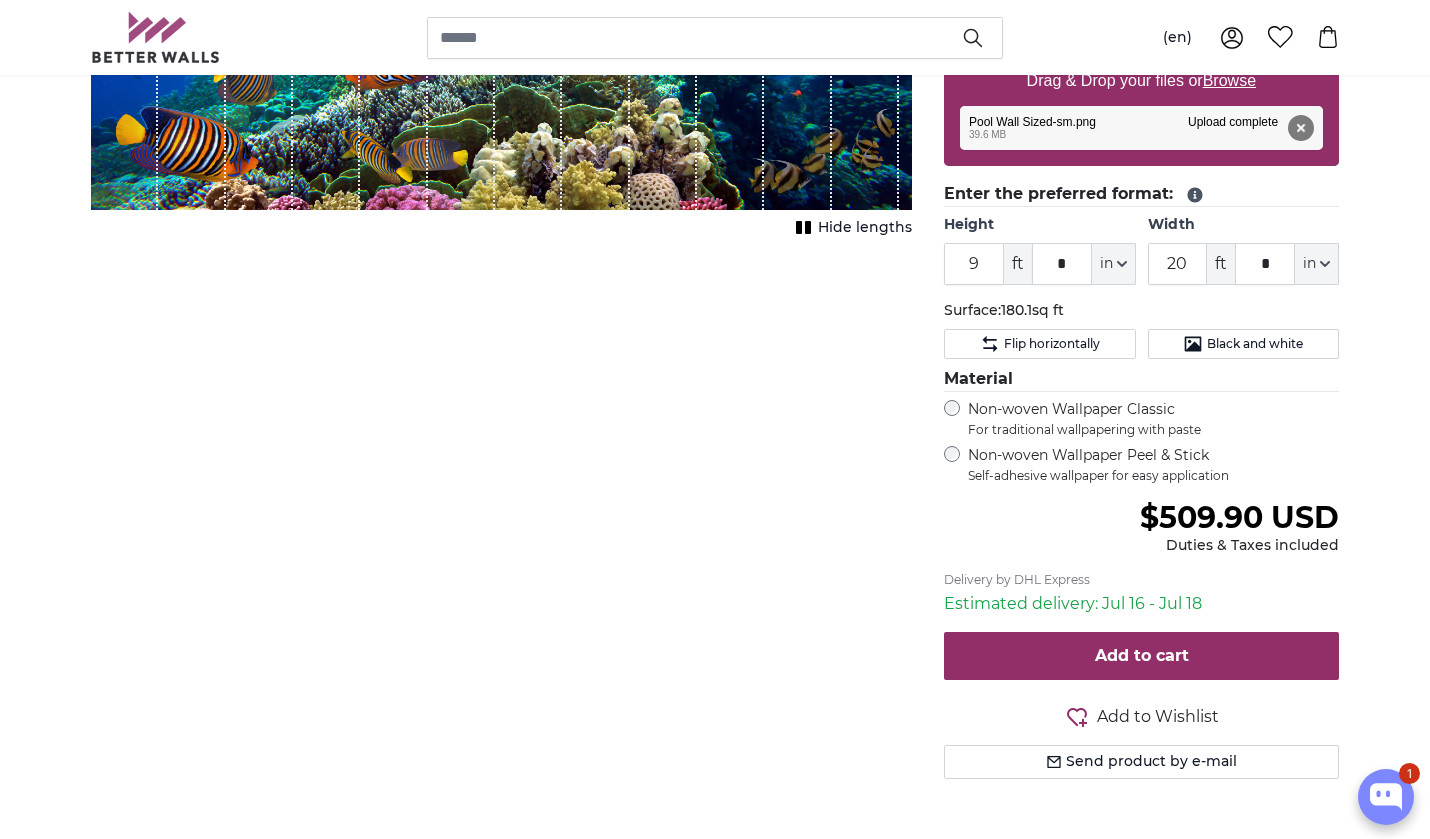 scroll, scrollTop: 422, scrollLeft: 0, axis: vertical 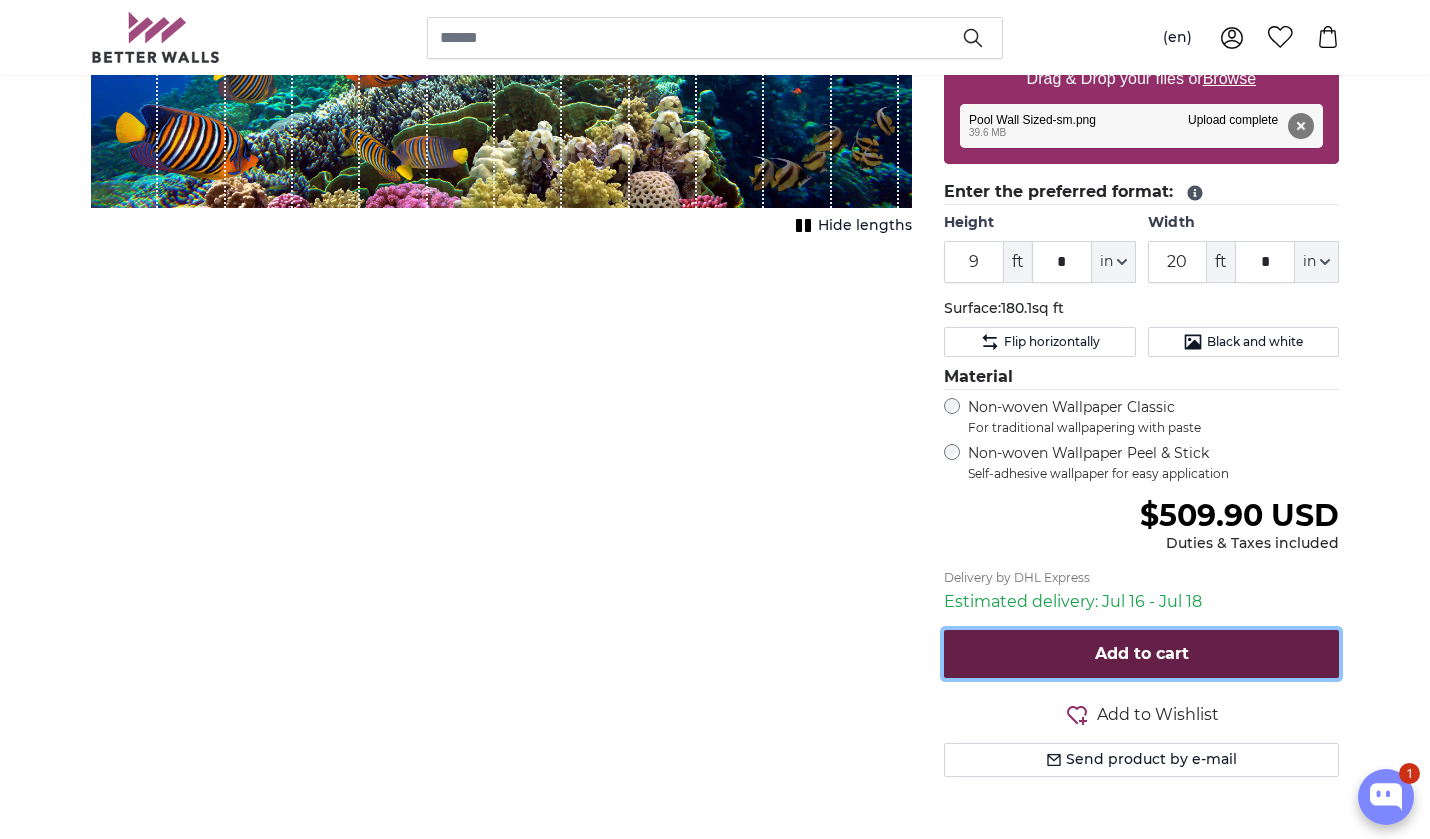 click on "Add to cart" at bounding box center [1142, 653] 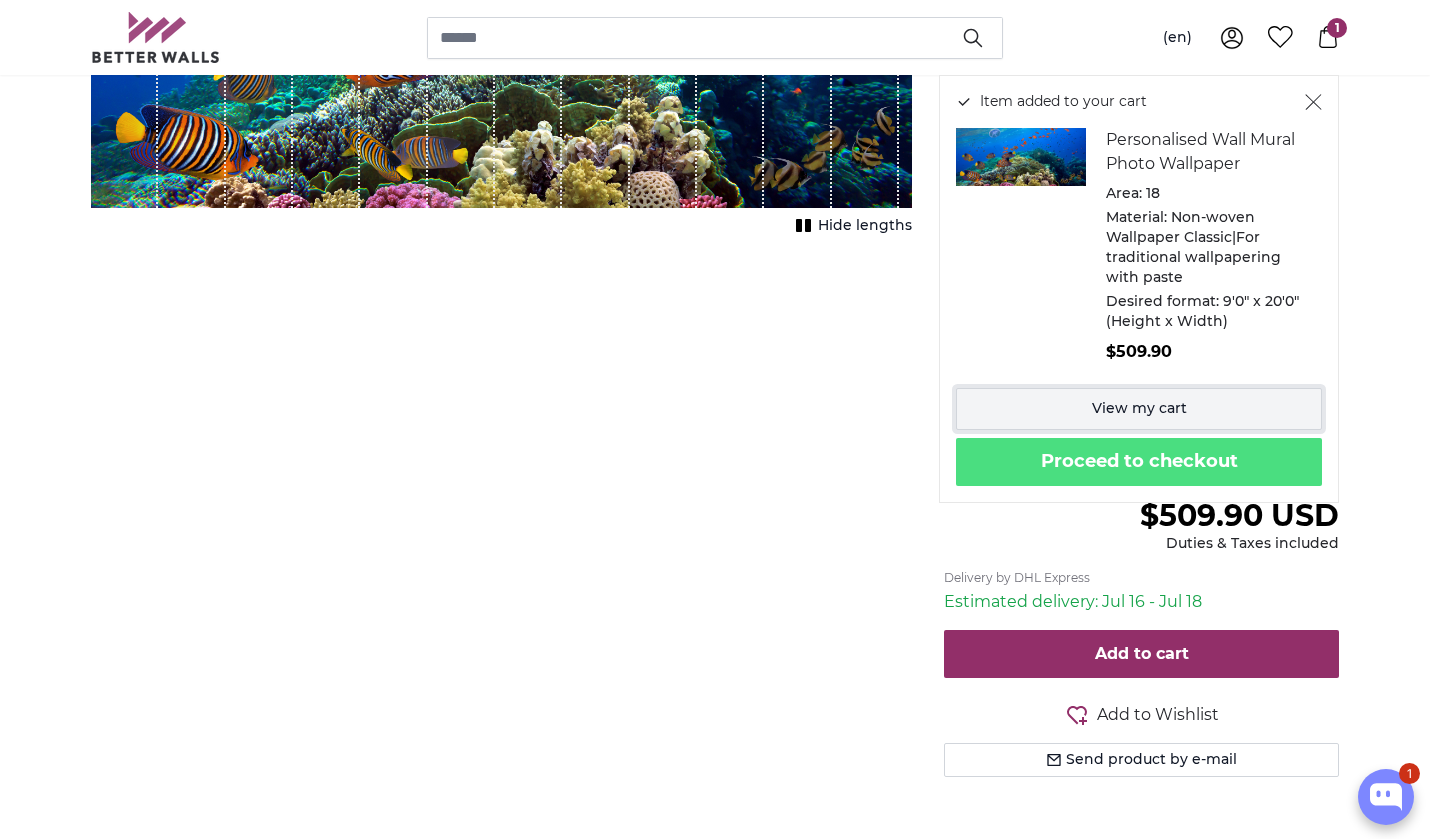 click on "View my cart" at bounding box center (1139, 409) 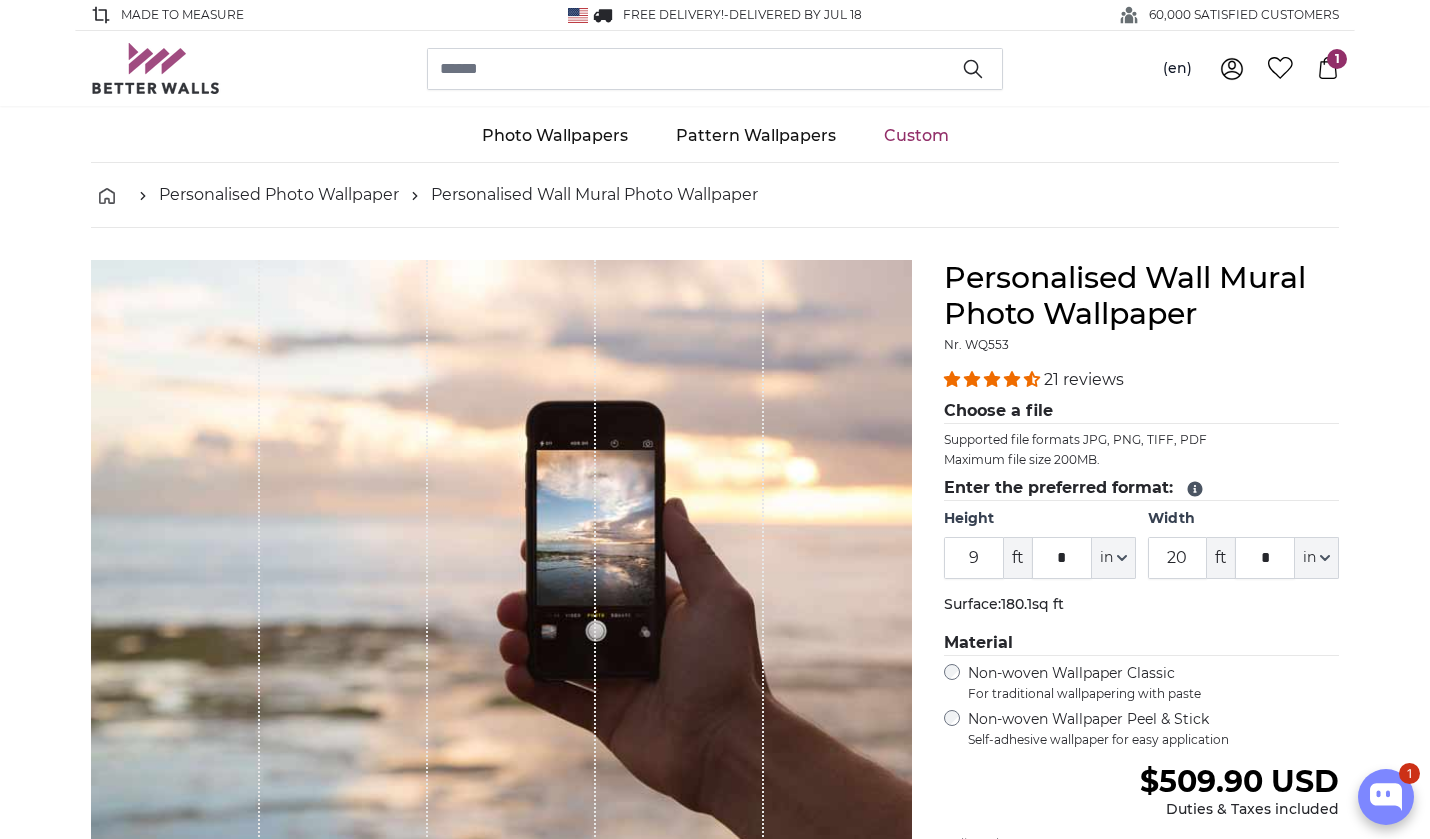 scroll, scrollTop: 0, scrollLeft: 0, axis: both 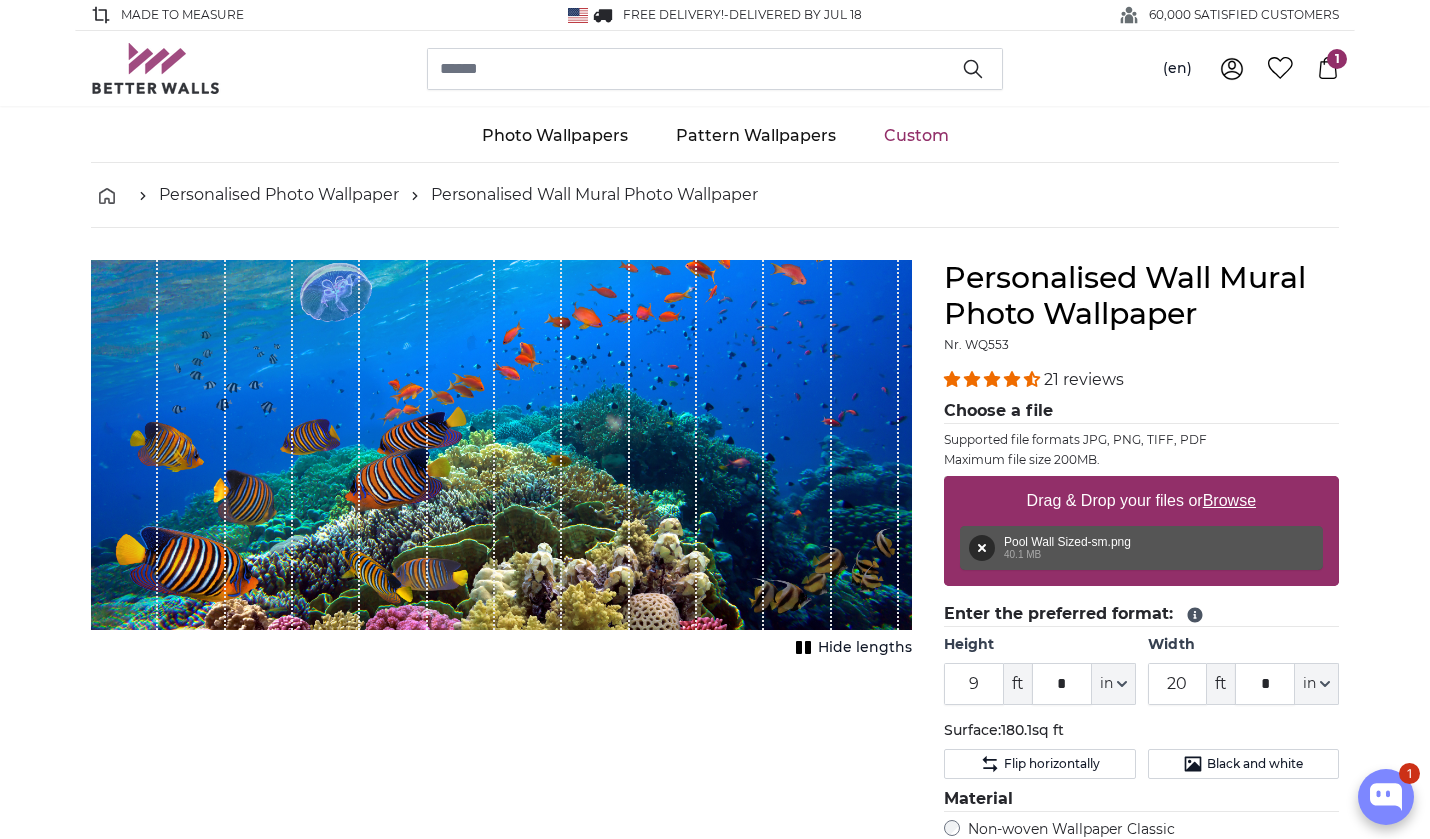 click on "Browse" at bounding box center [1229, 500] 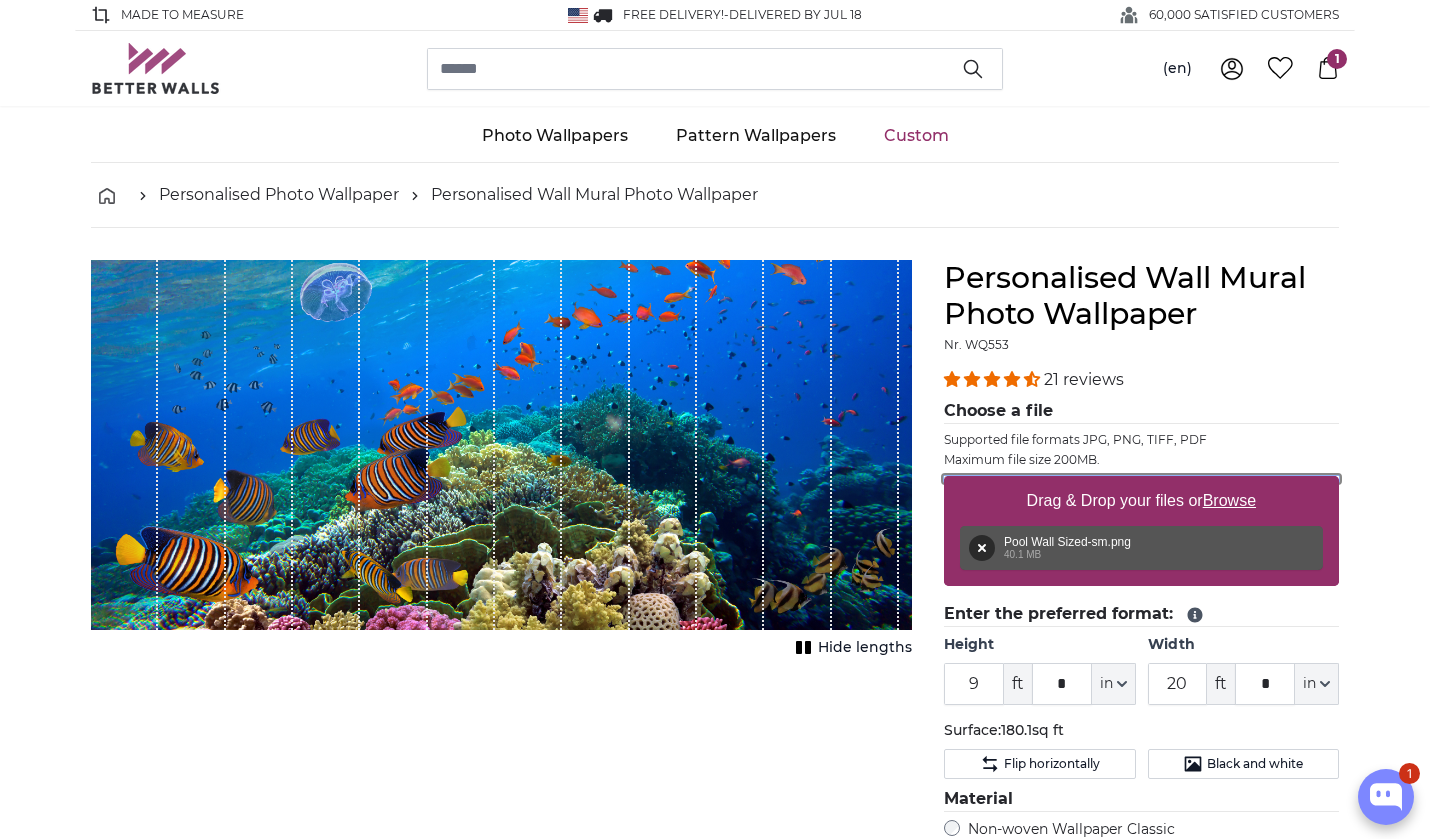 click on "Drag & Drop your files or  Browse" at bounding box center [1141, 479] 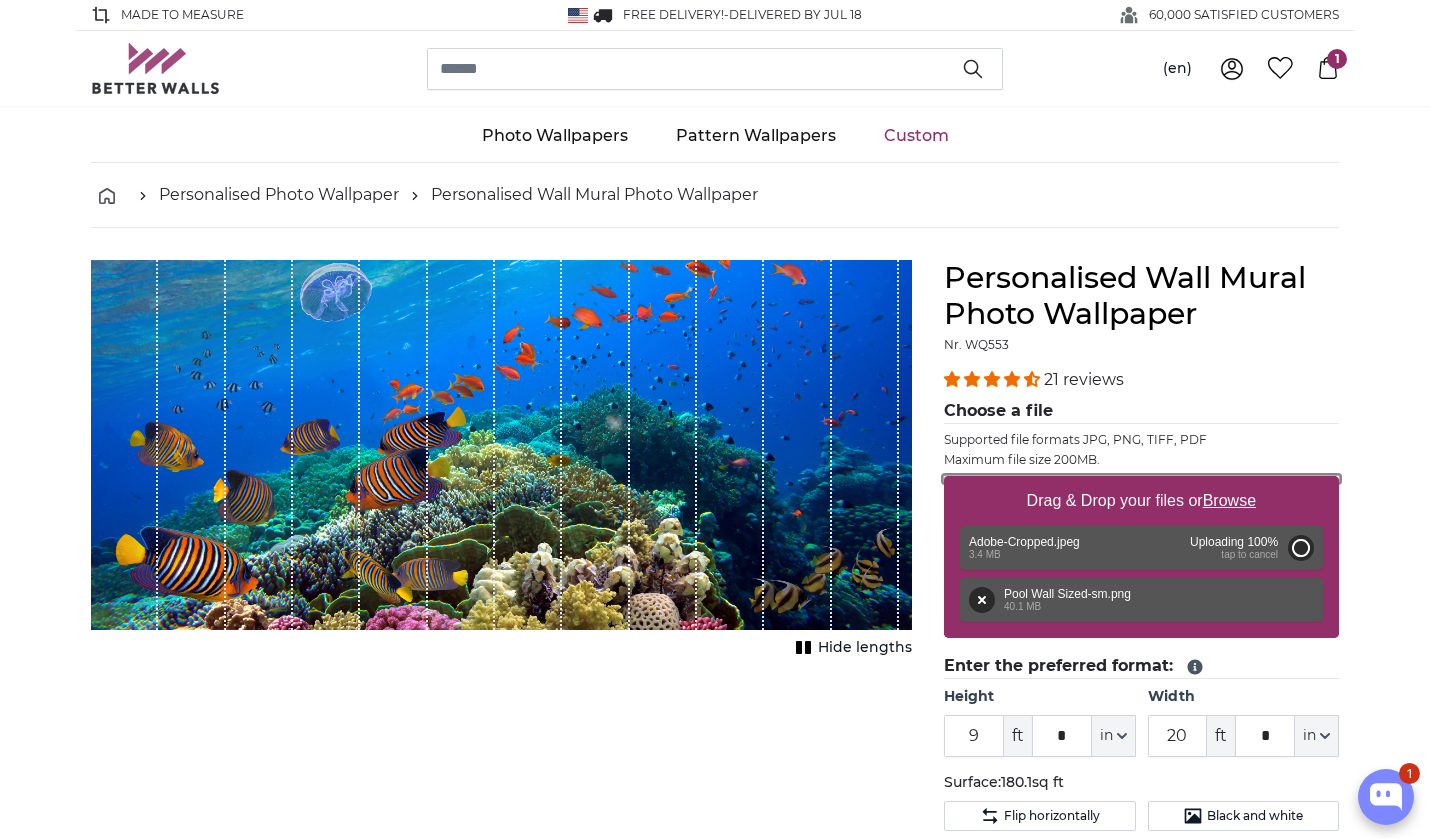 type on "6" 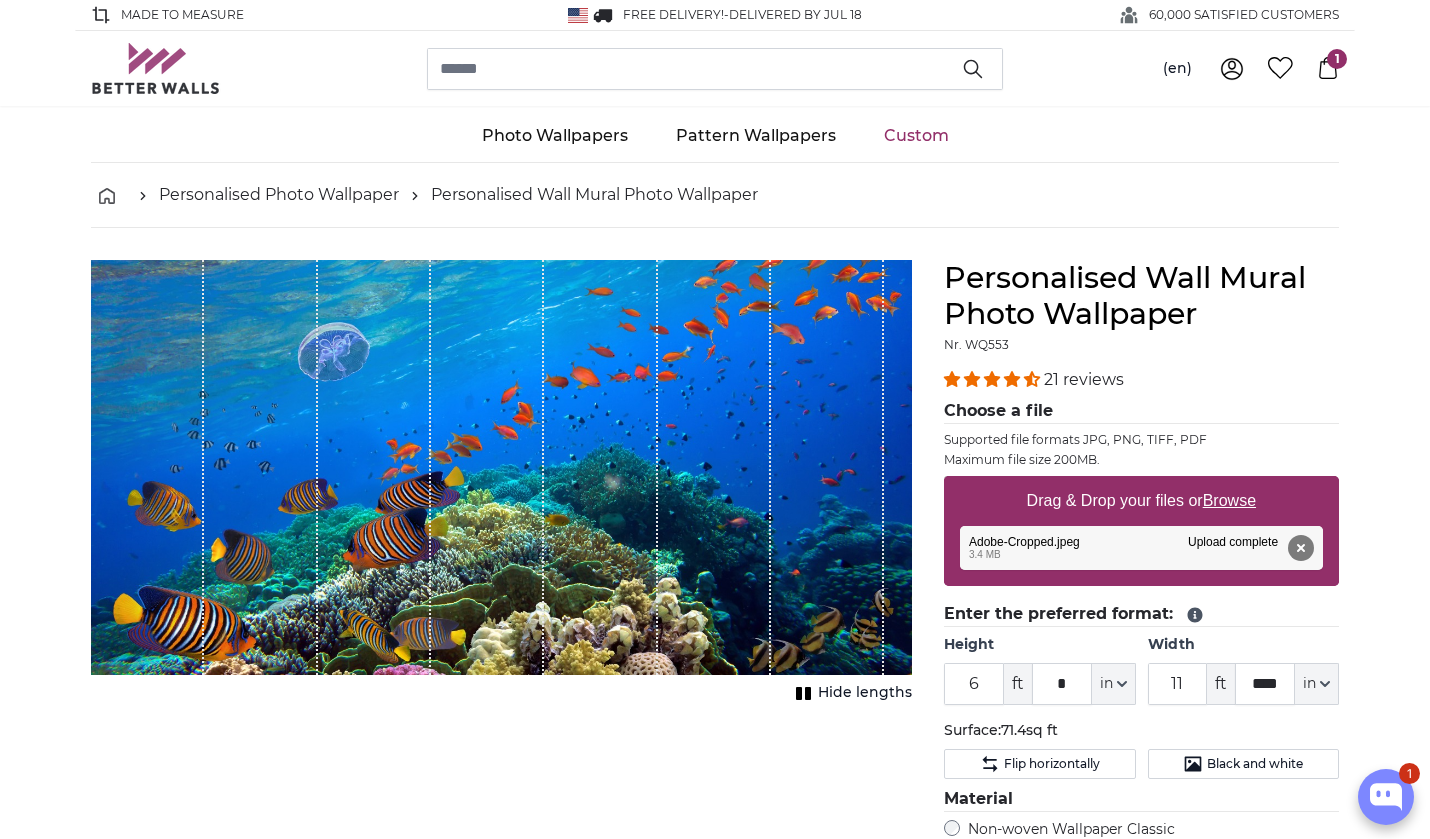 click on "Browse" at bounding box center [1229, 500] 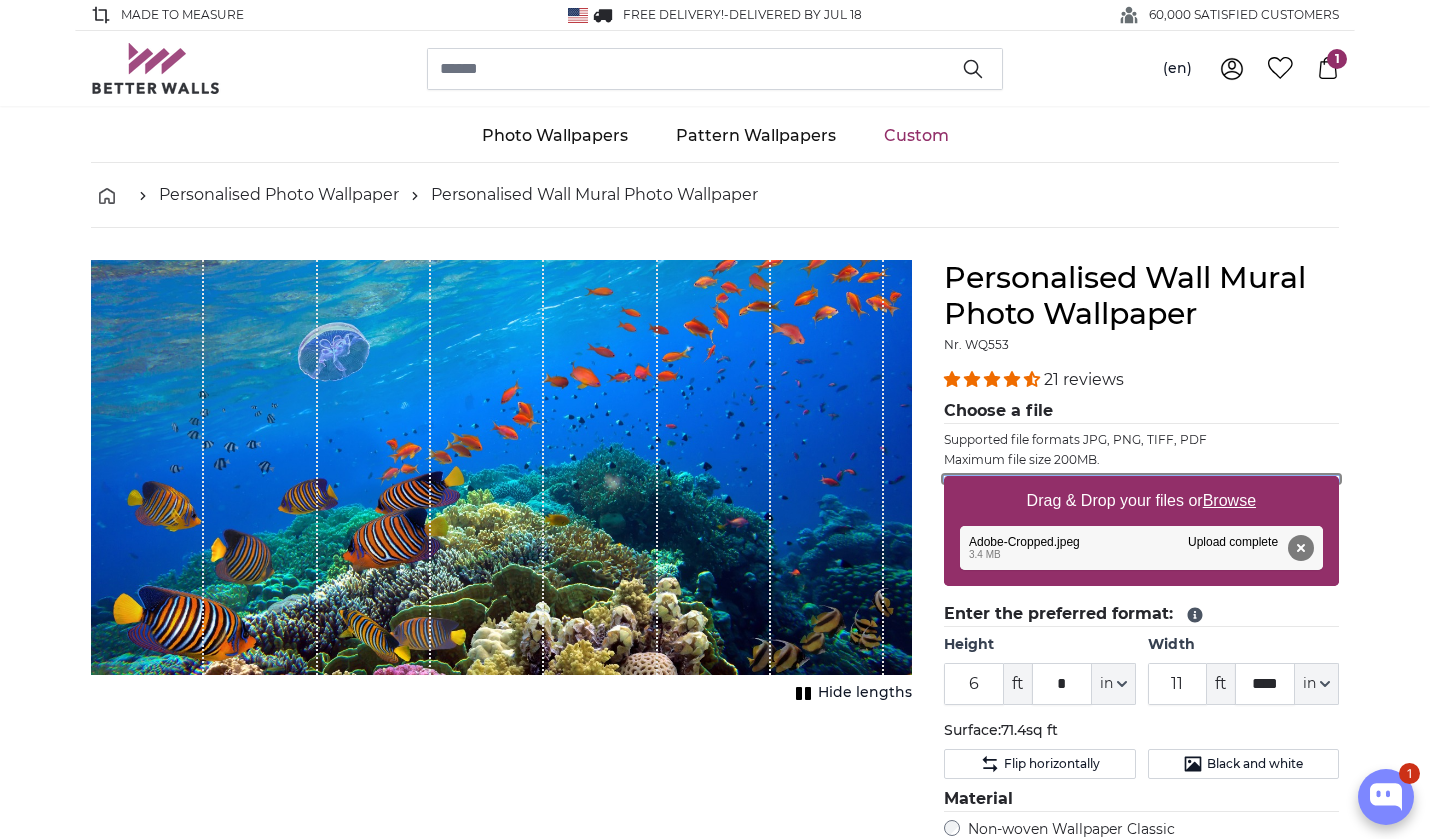 type on "**********" 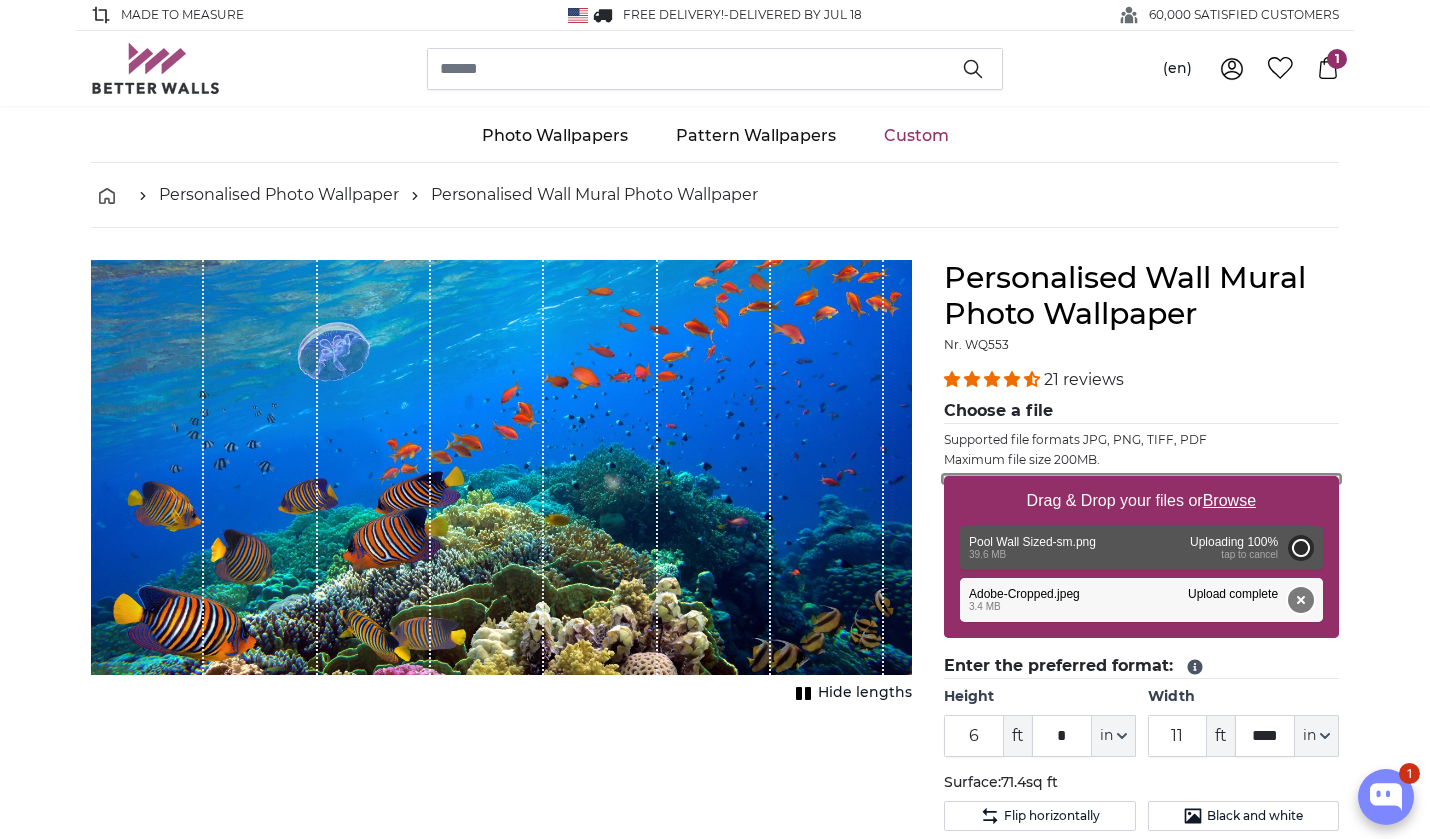 type on "13" 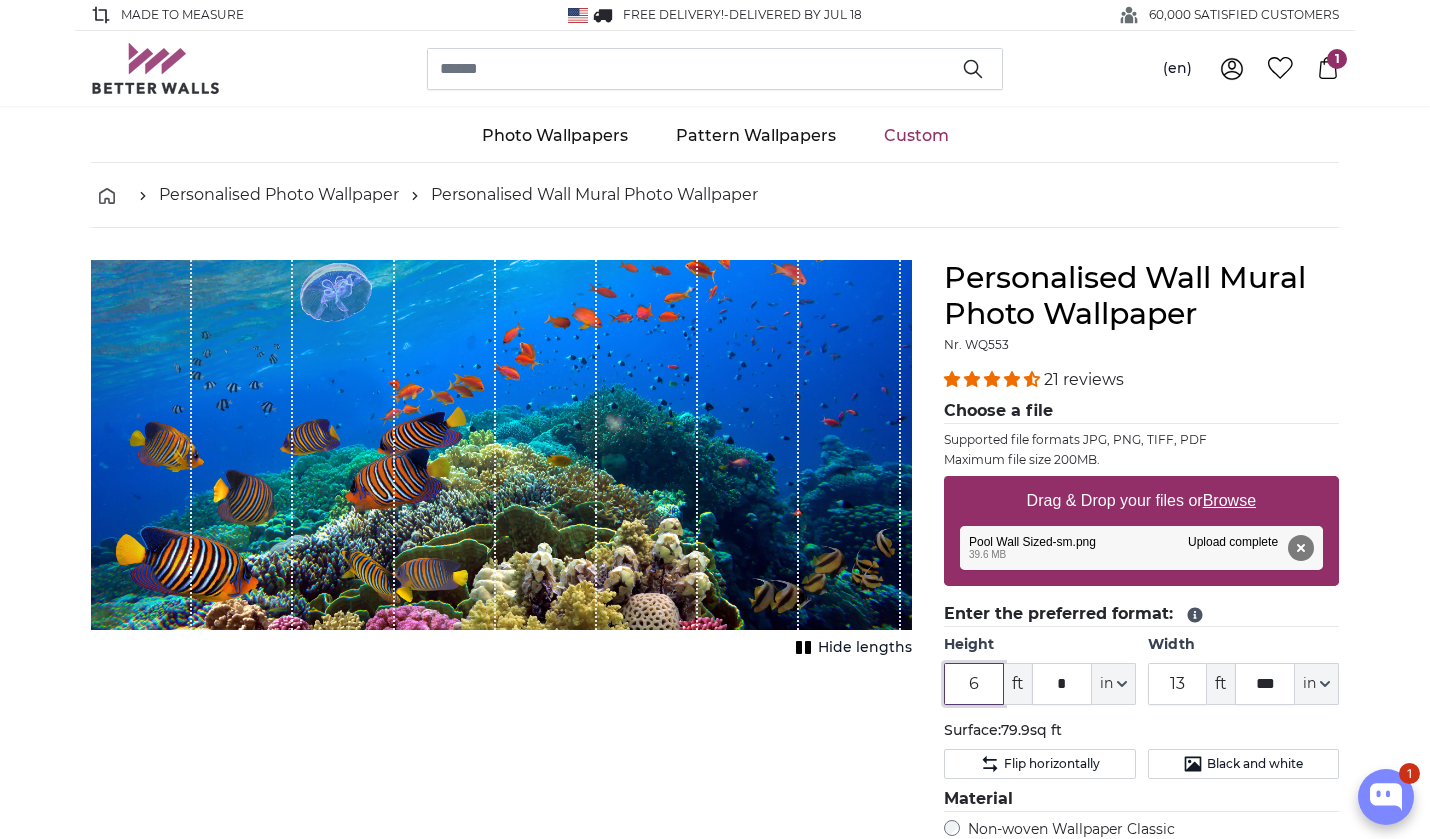 drag, startPoint x: 990, startPoint y: 682, endPoint x: 913, endPoint y: 680, distance: 77.02597 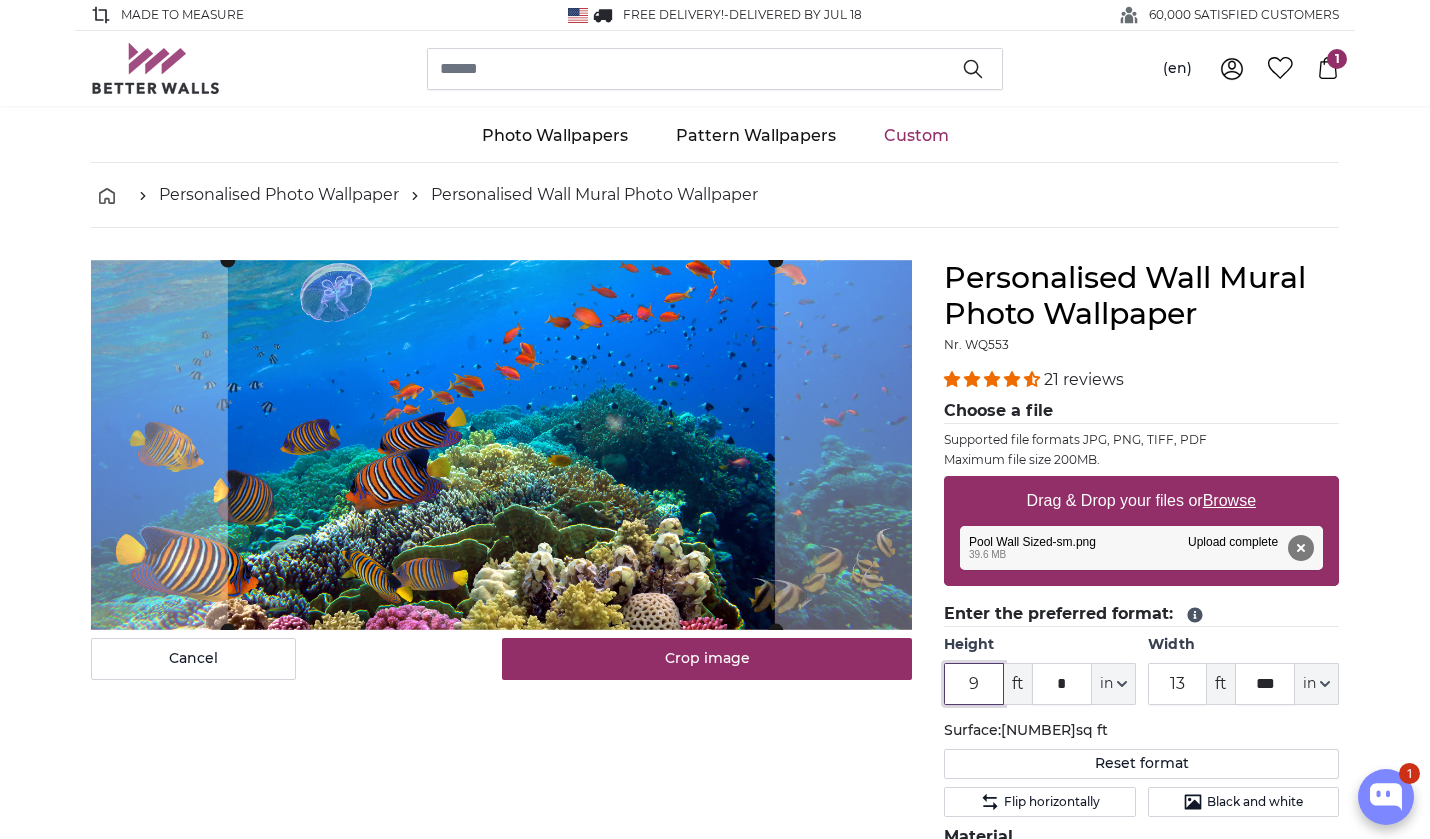 type on "9" 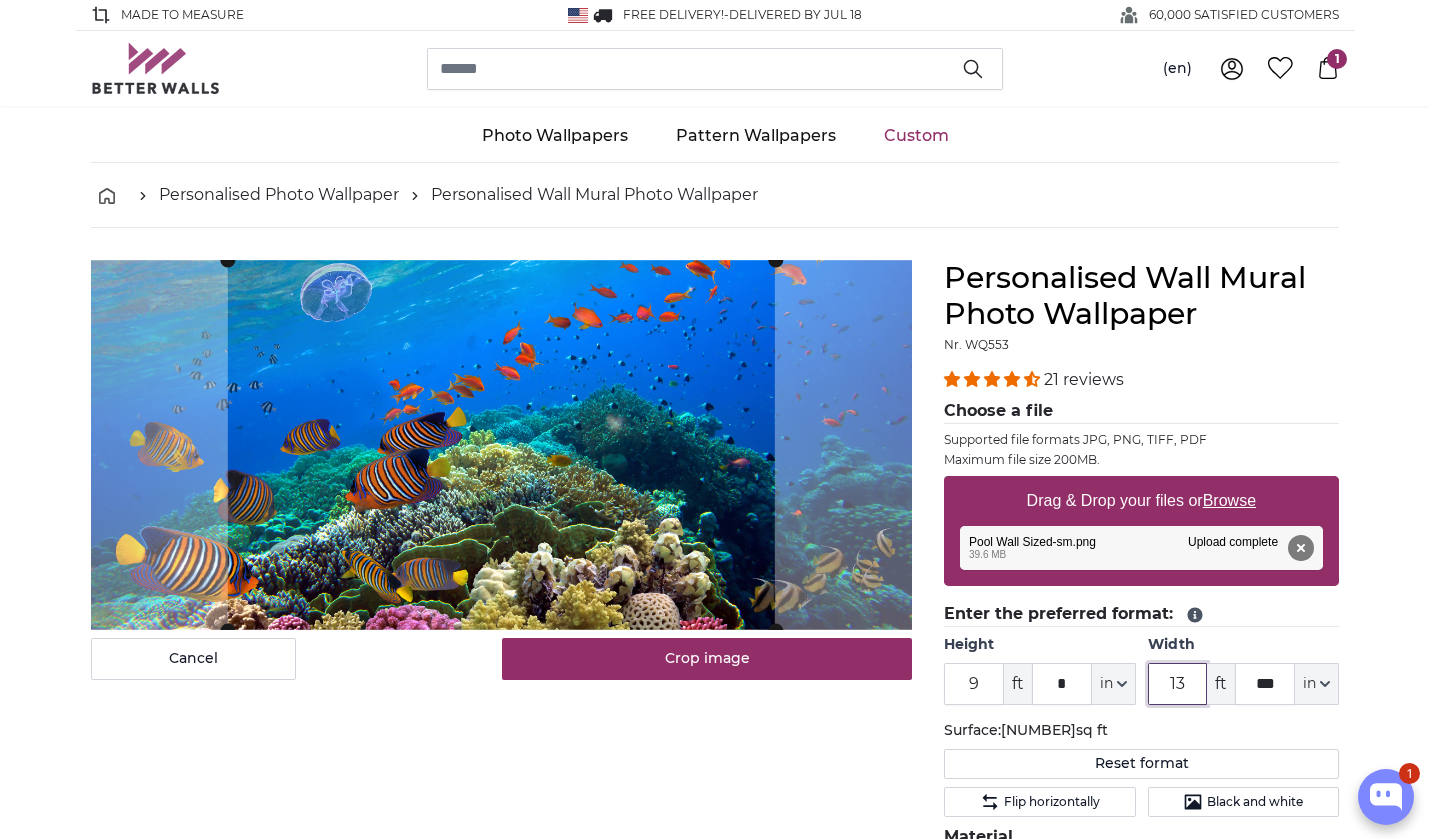 drag, startPoint x: 1195, startPoint y: 685, endPoint x: 1119, endPoint y: 675, distance: 76.655075 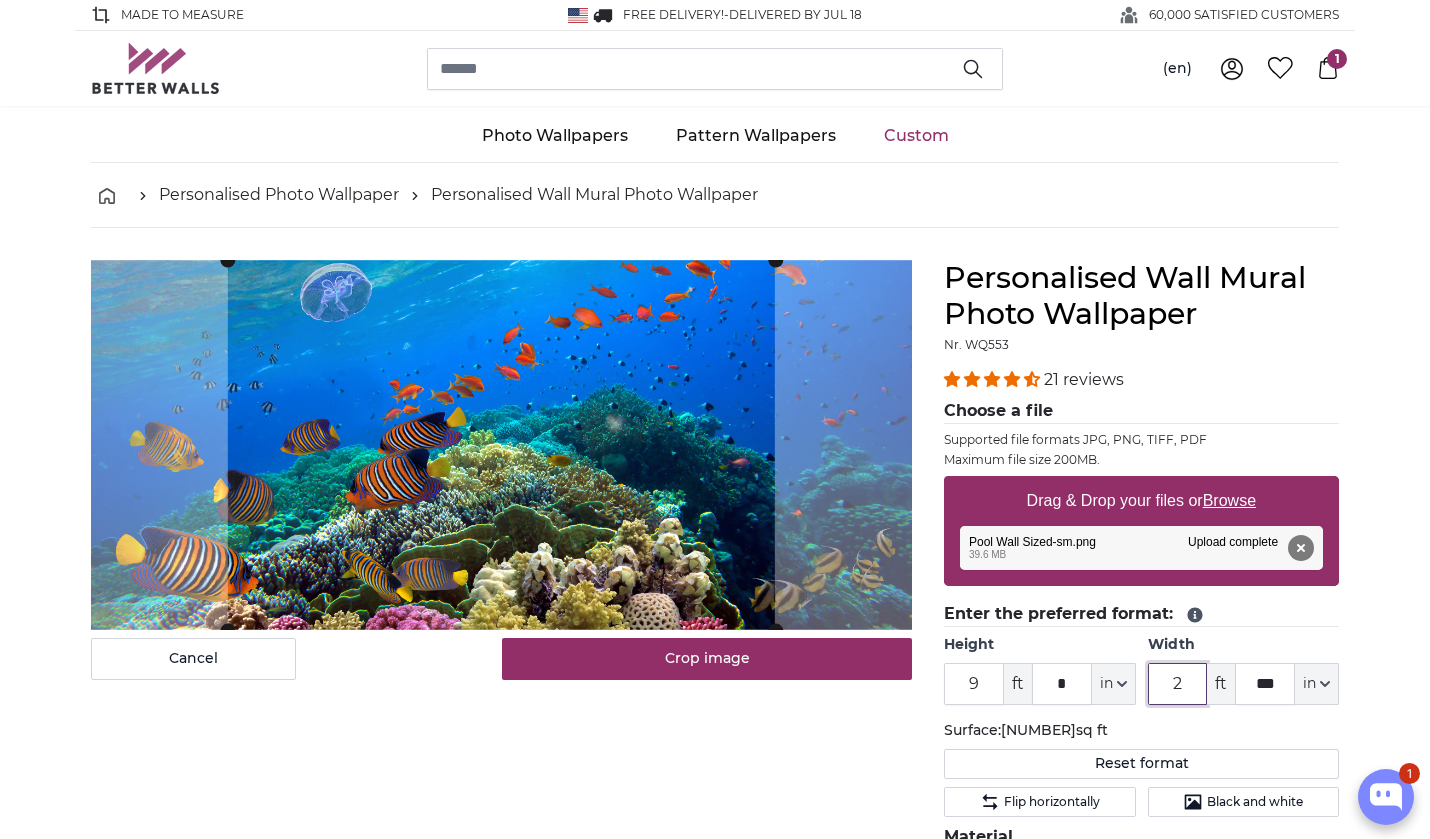 type on "20" 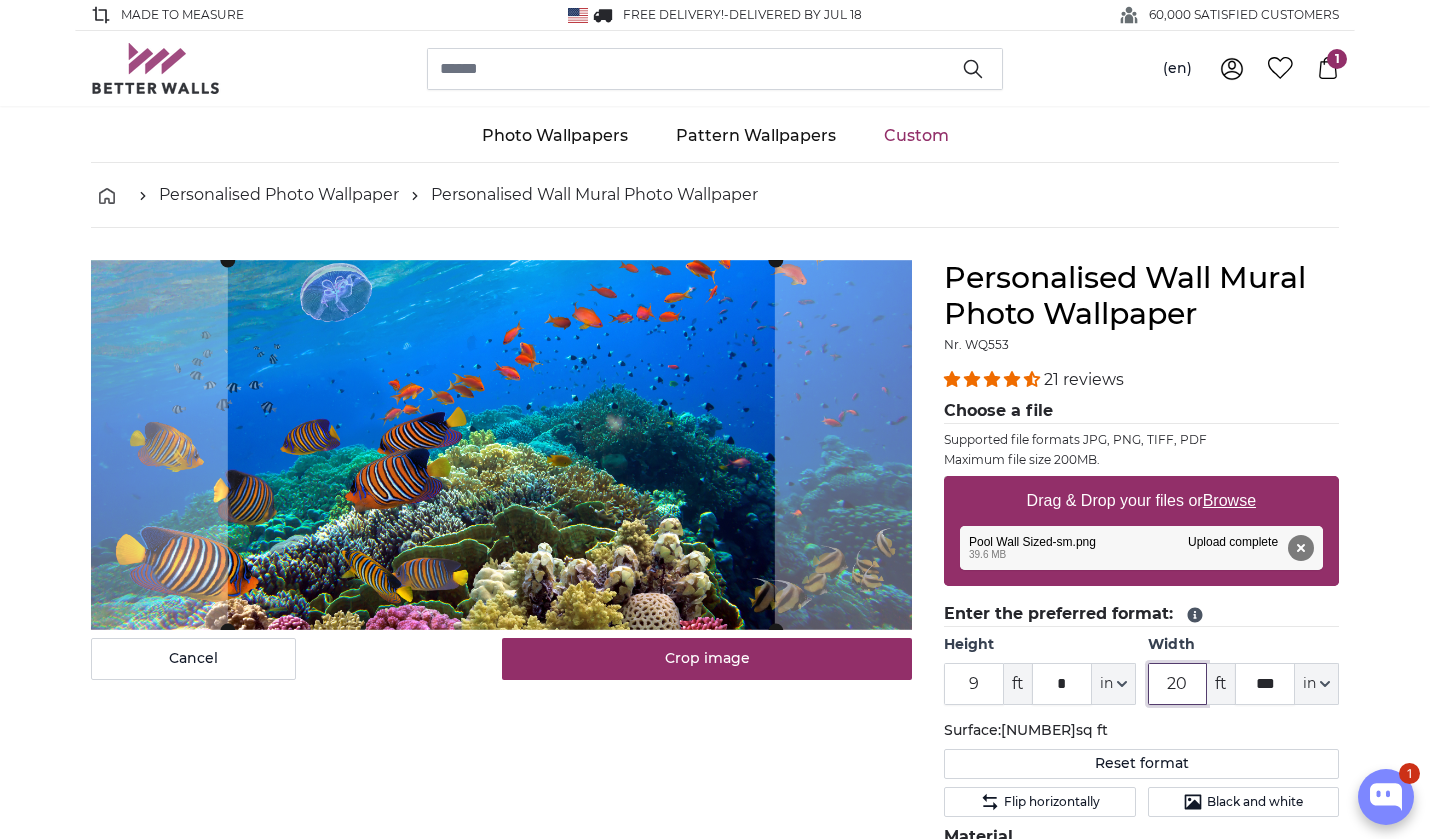 type 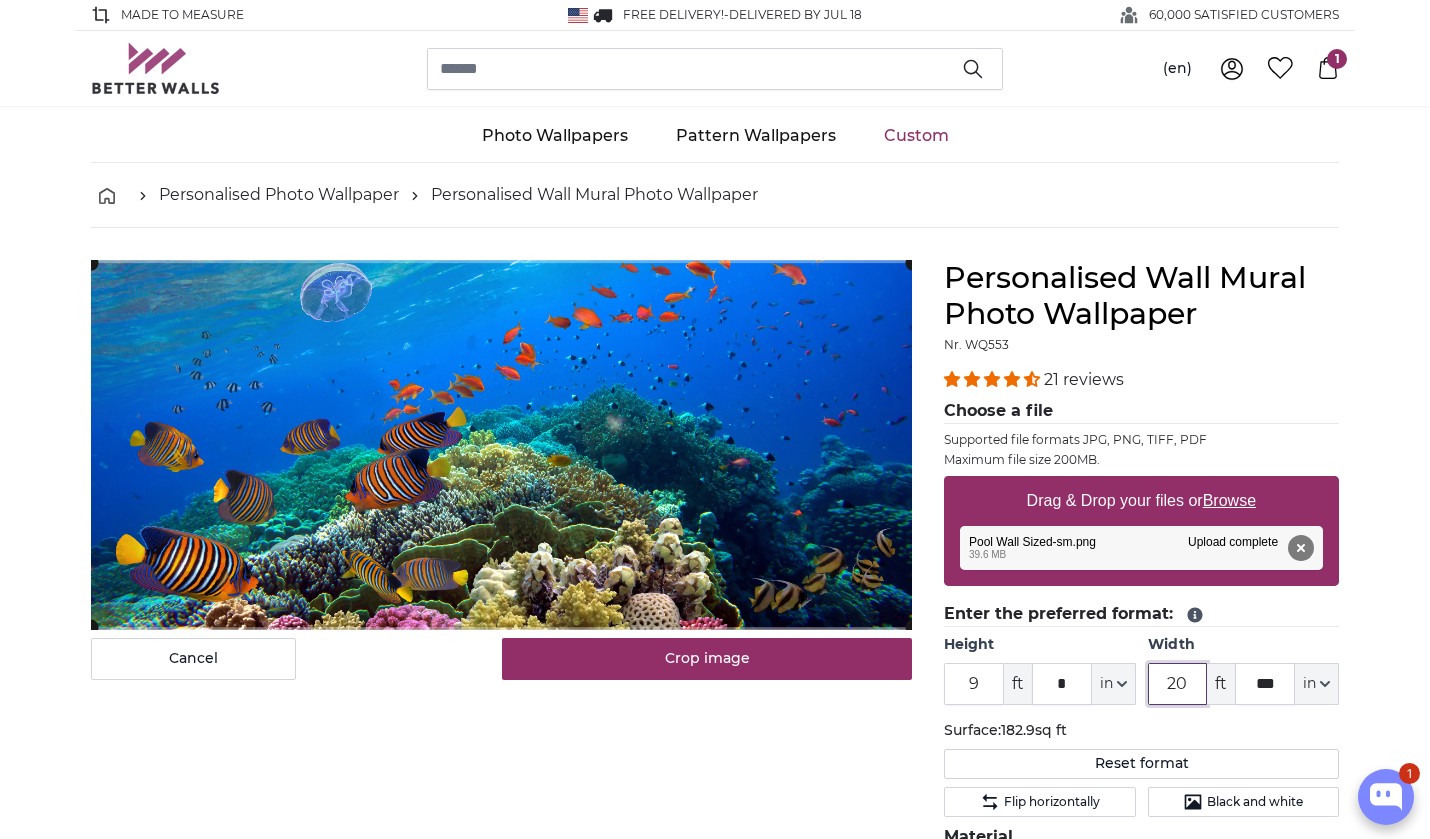 type on "20" 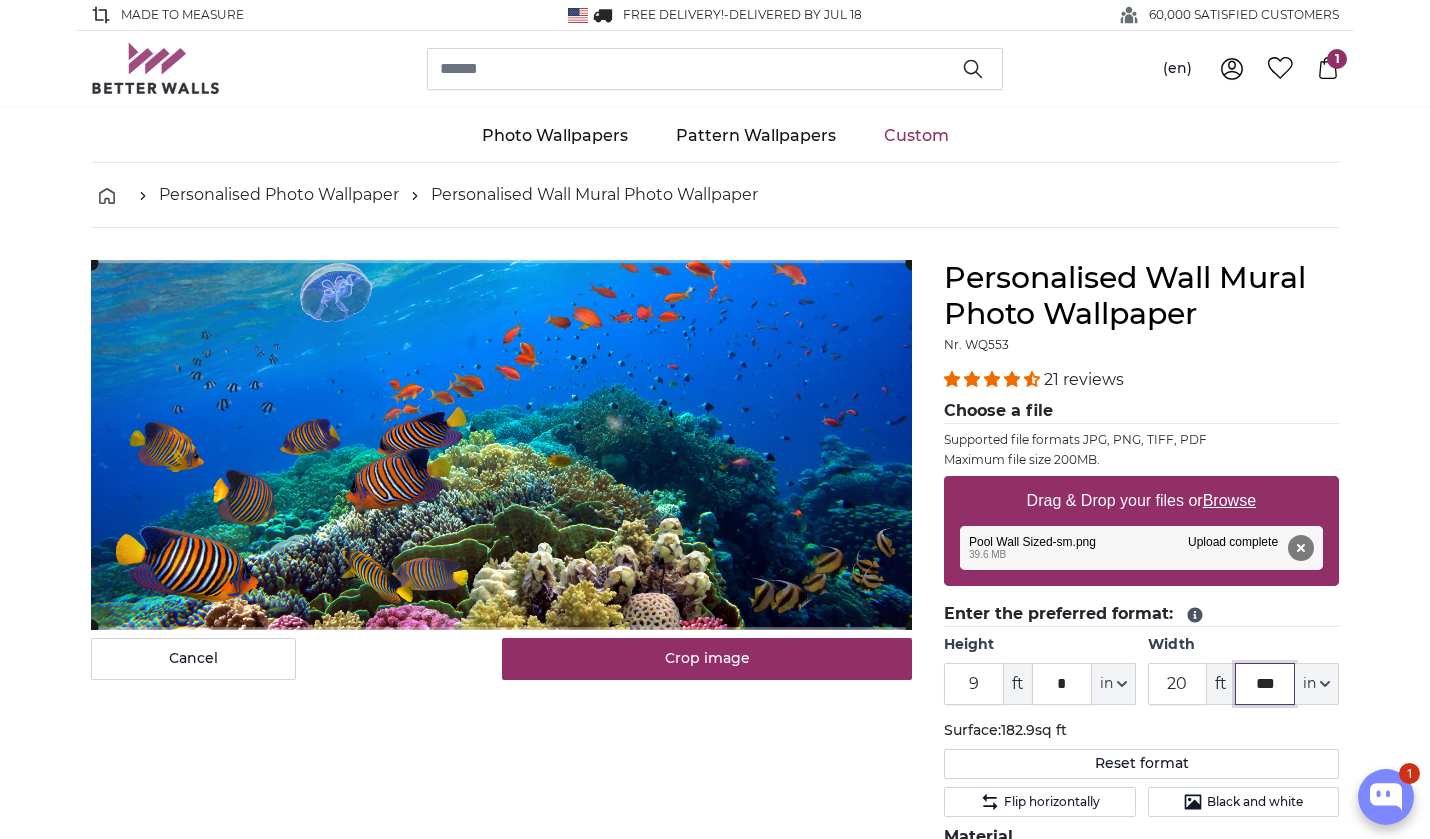 drag, startPoint x: 1281, startPoint y: 694, endPoint x: 1232, endPoint y: 678, distance: 51.546097 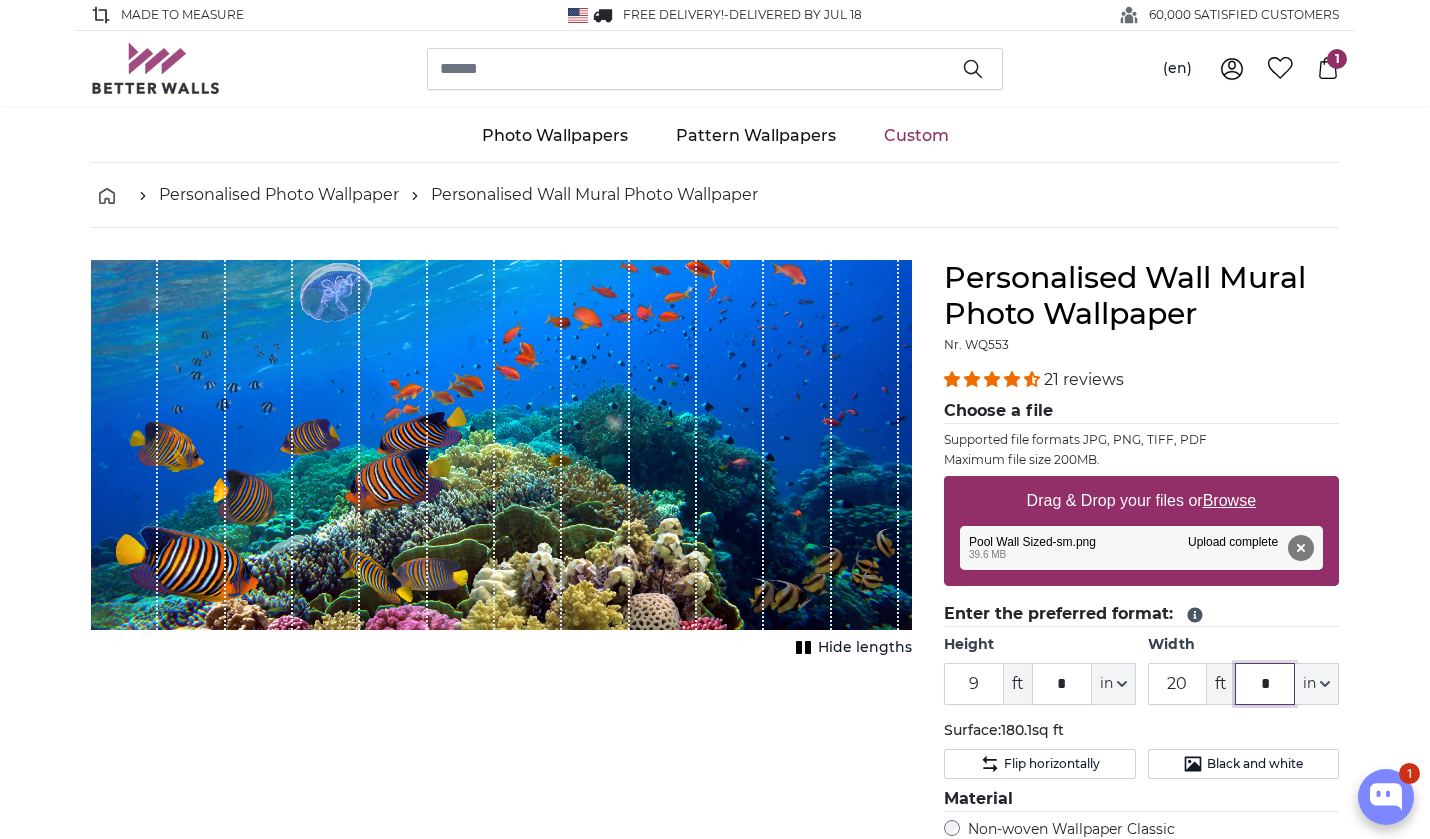 type on "*" 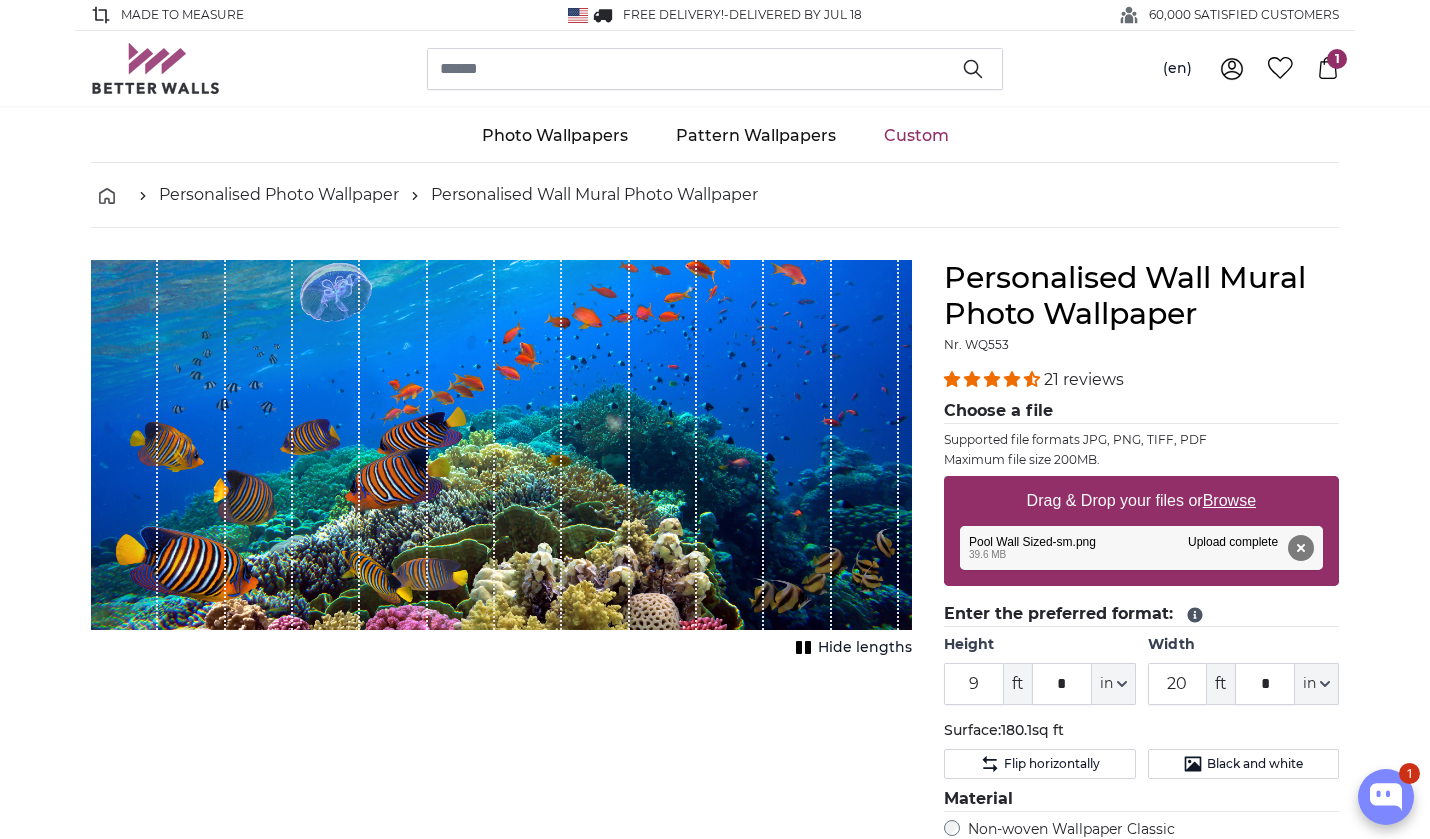 click on "Enter the preferred format:" 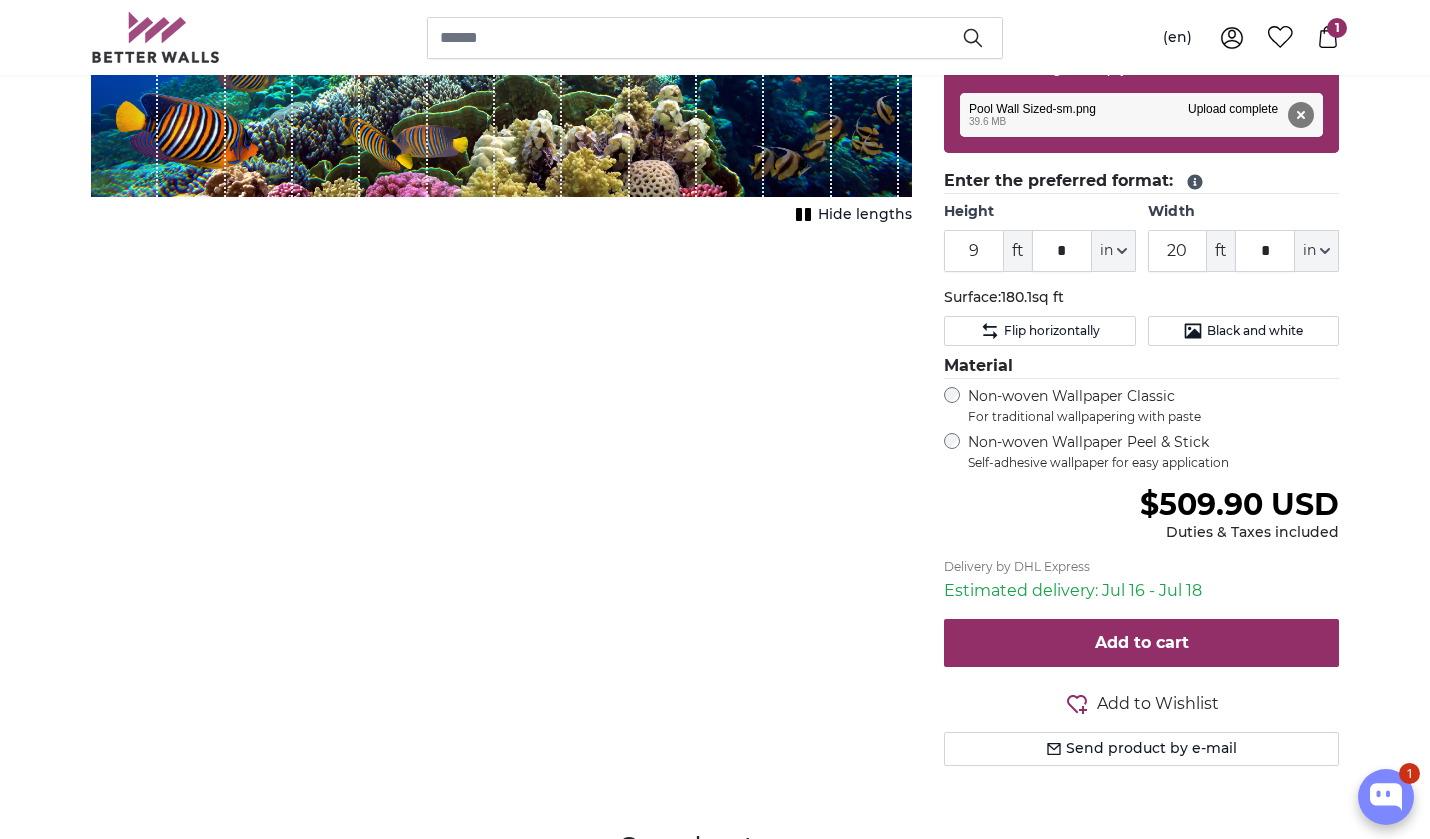 scroll, scrollTop: 434, scrollLeft: 0, axis: vertical 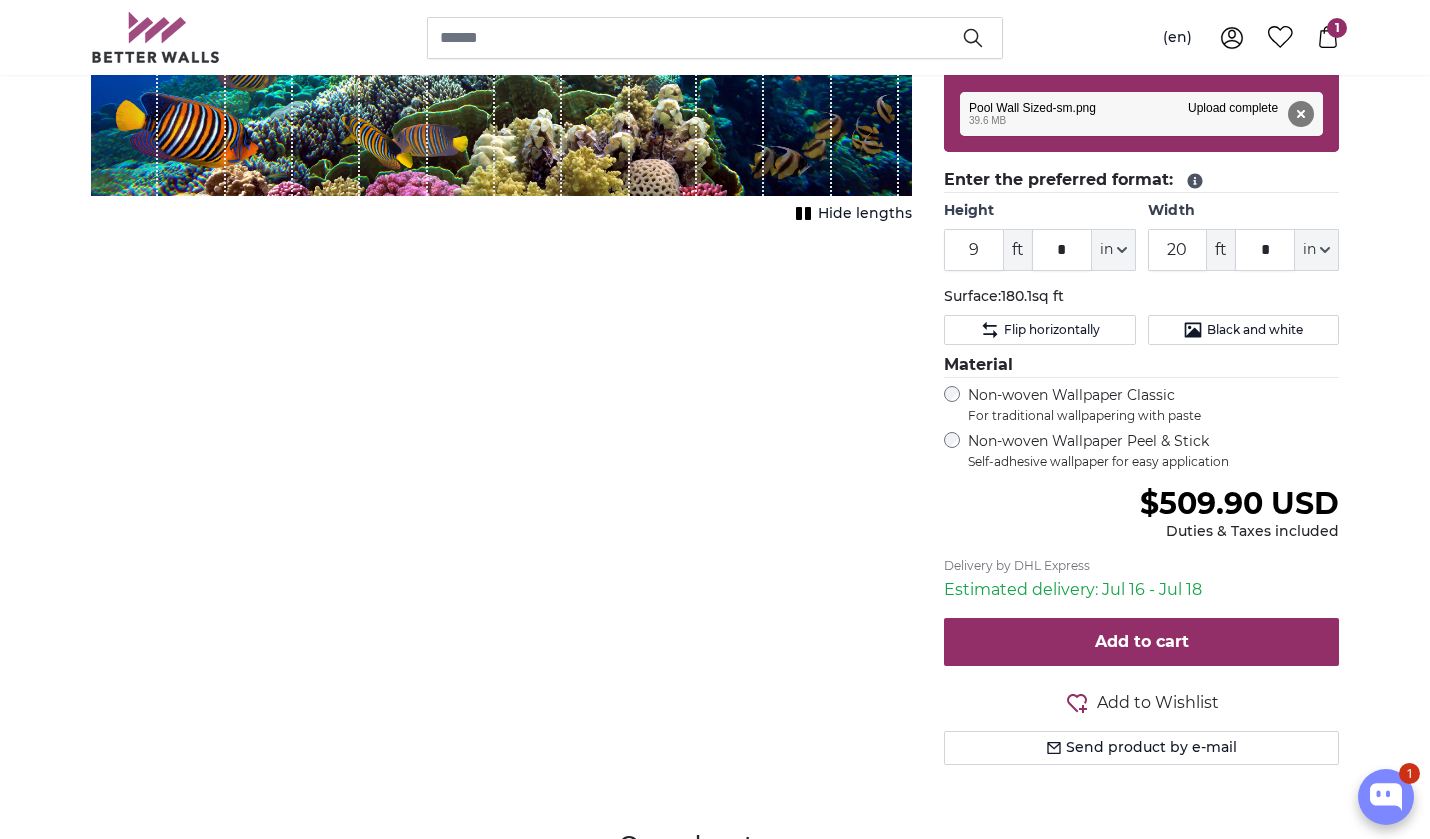 click on "1" at bounding box center [1337, 28] 